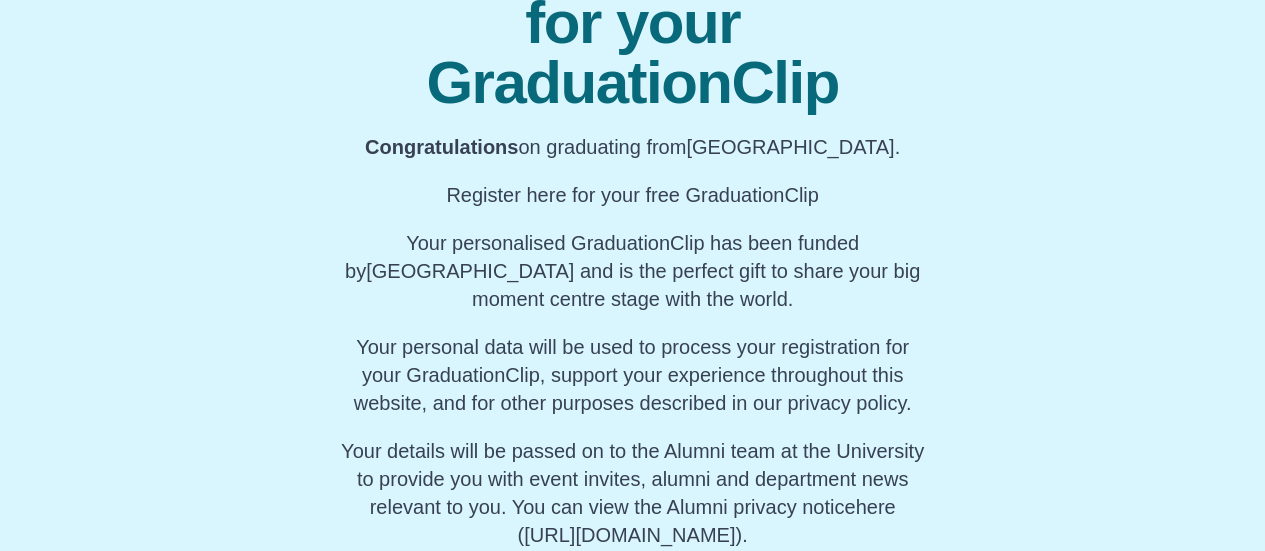 scroll, scrollTop: 352, scrollLeft: 0, axis: vertical 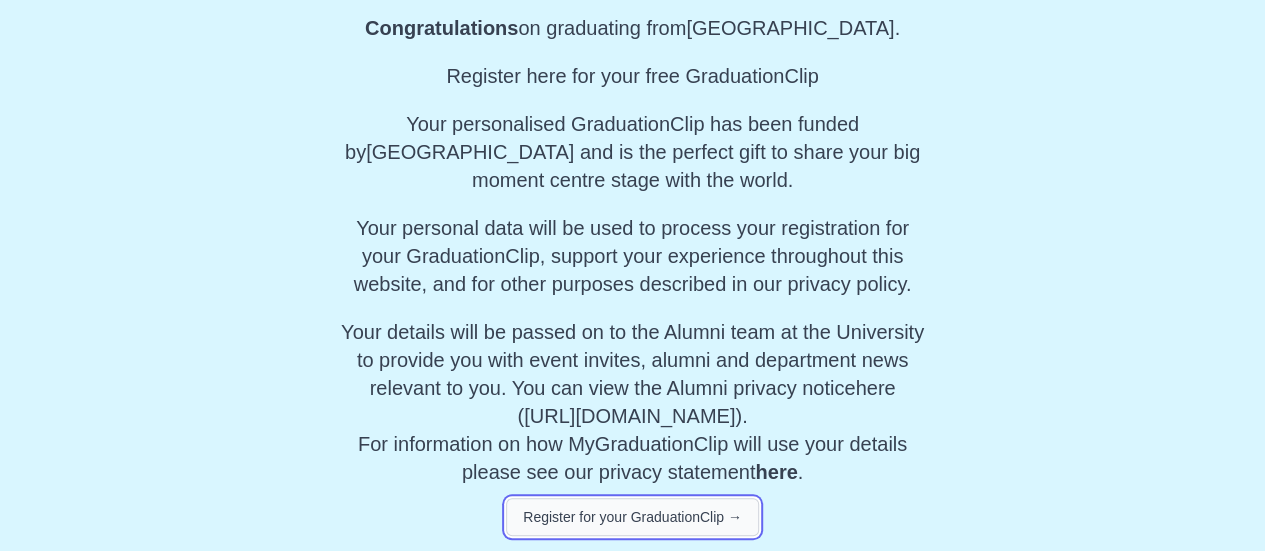 click on "Register for your GraduationClip →" at bounding box center (632, 517) 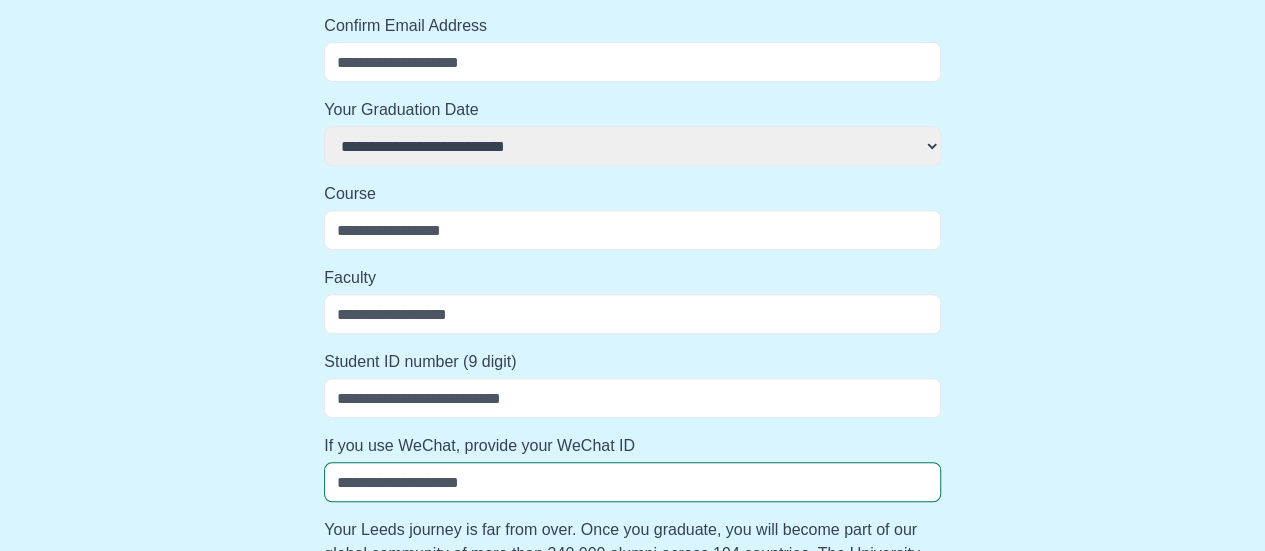 select 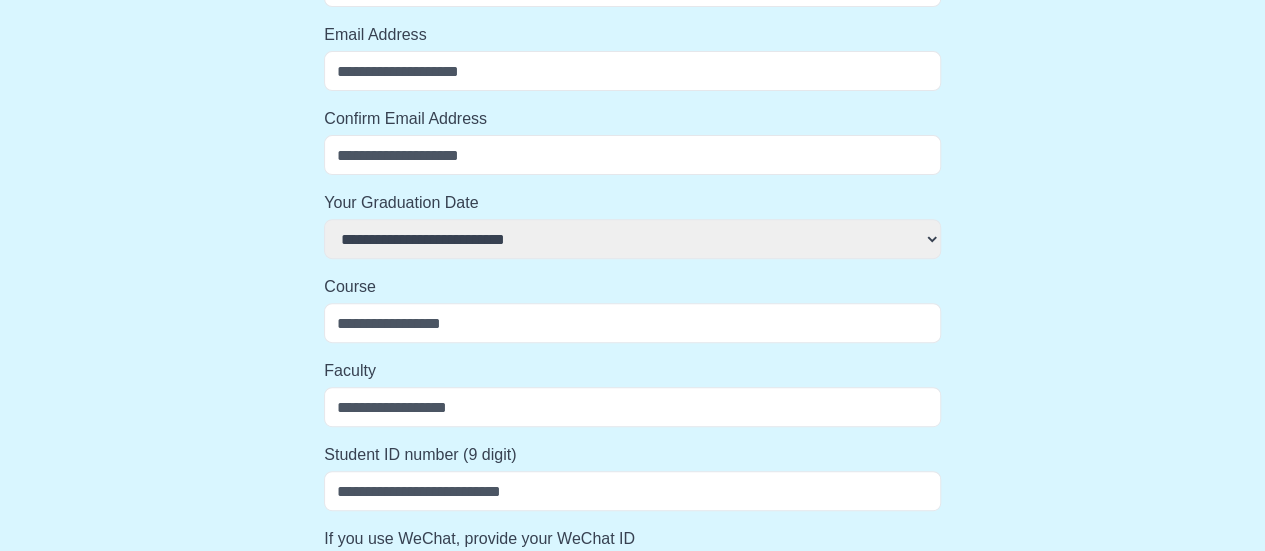 scroll, scrollTop: 0, scrollLeft: 0, axis: both 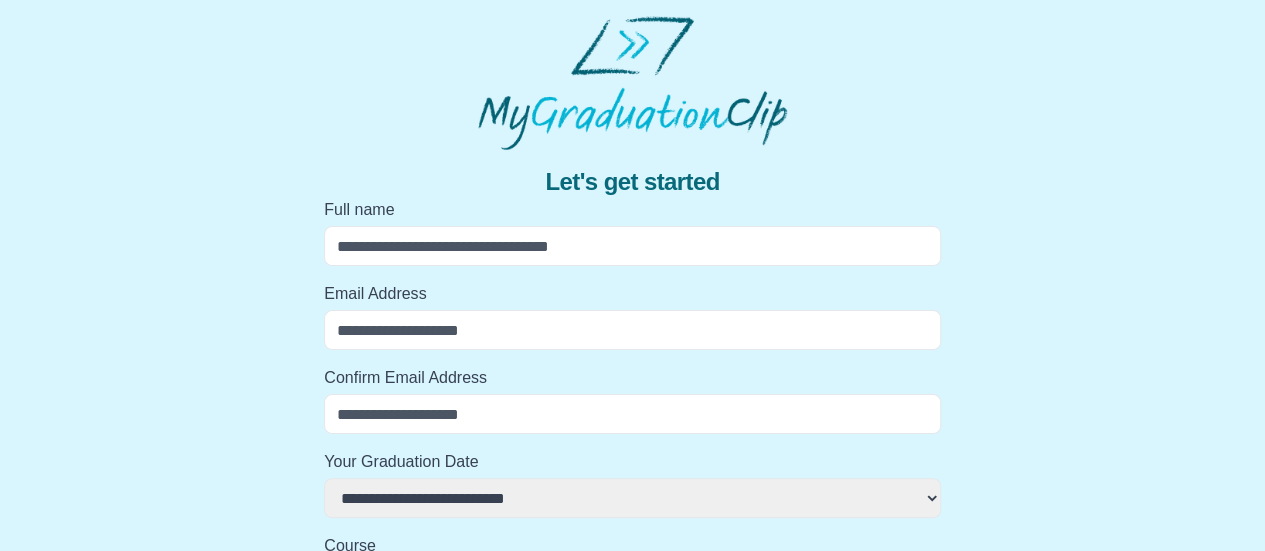 click on "Full name" at bounding box center [632, 246] 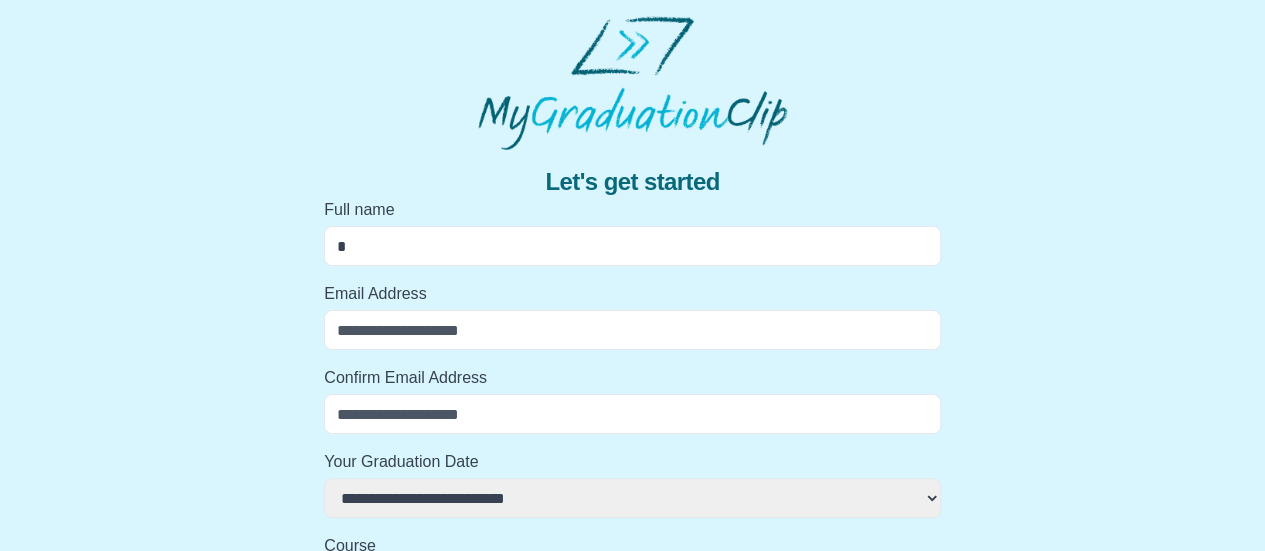 select 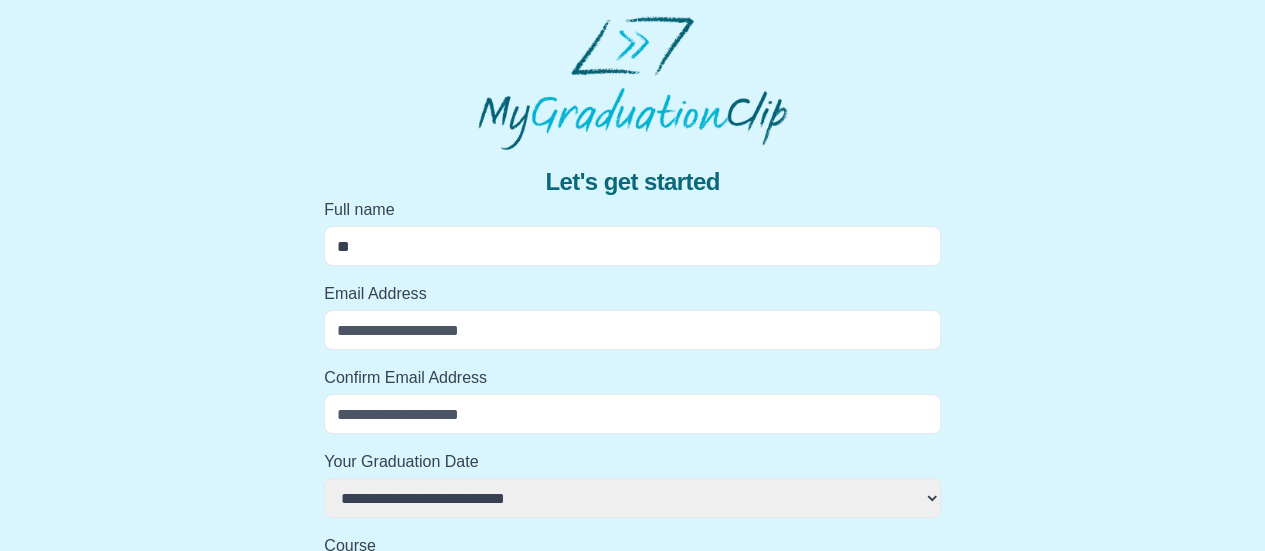 select 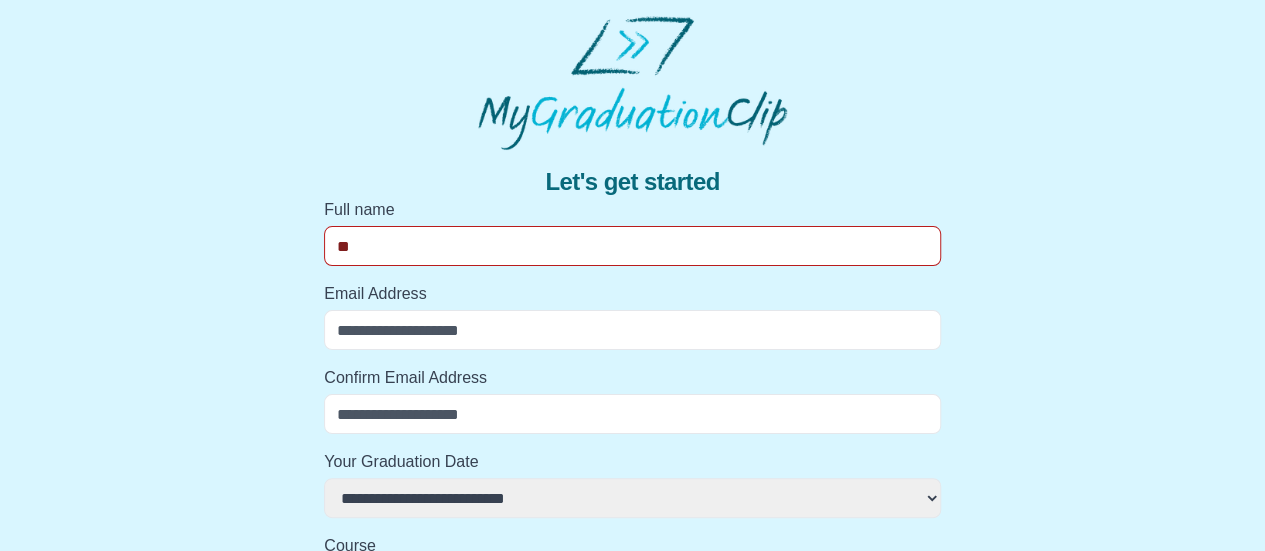 type on "**" 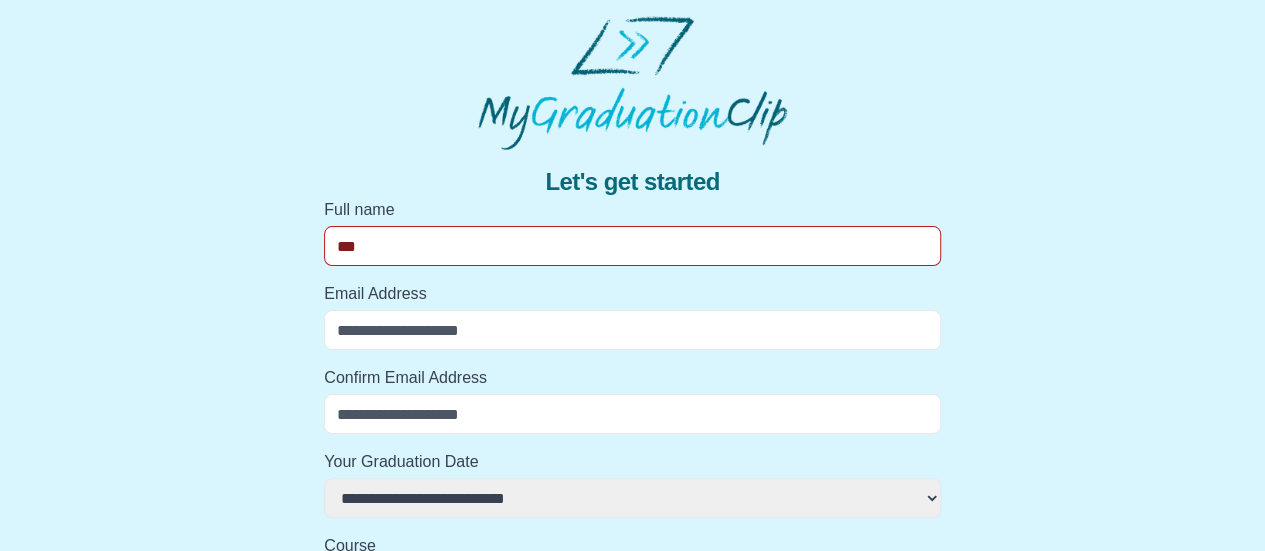 select 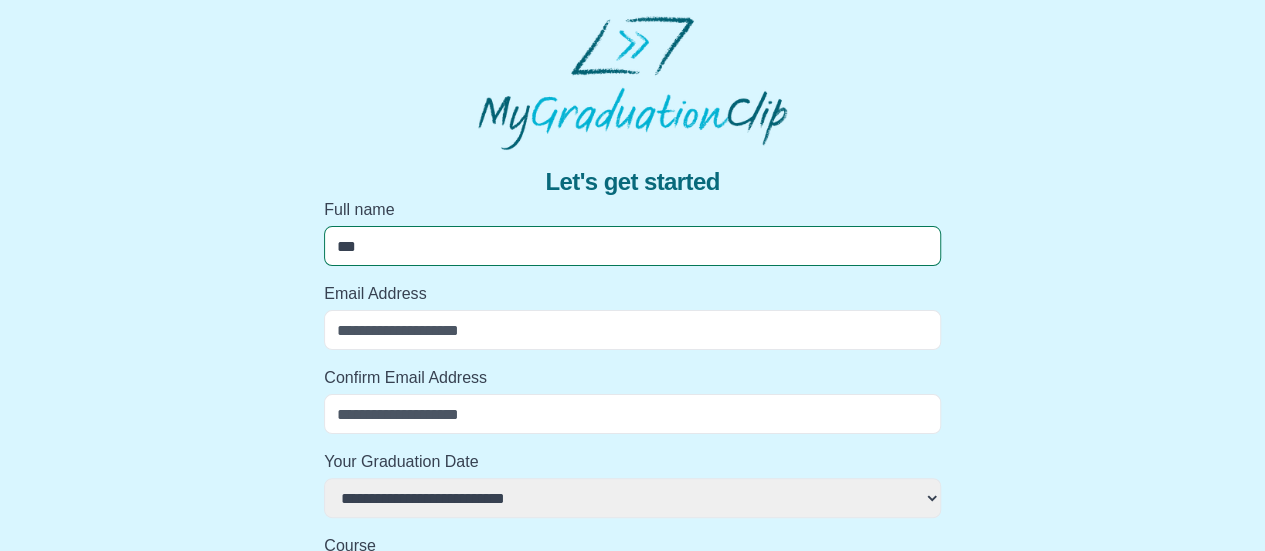 type on "****" 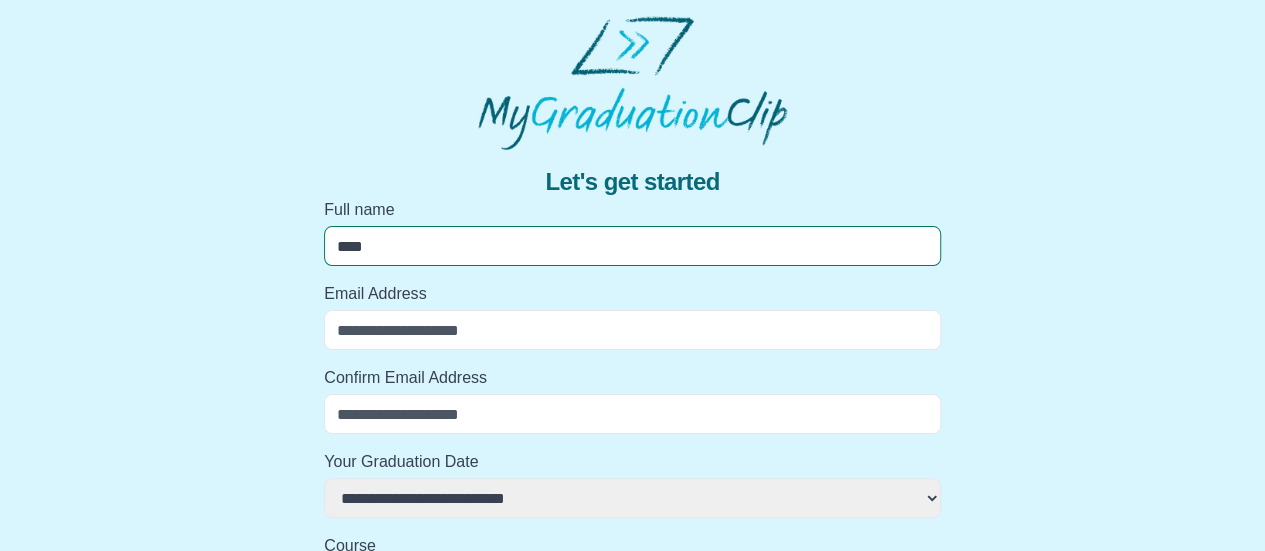 select 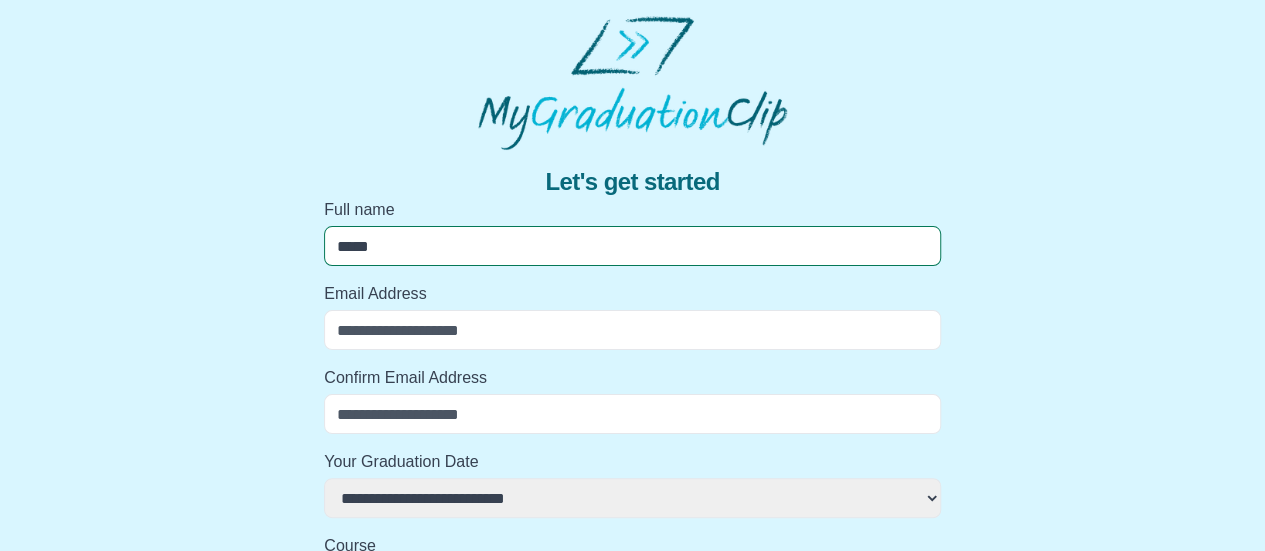 select 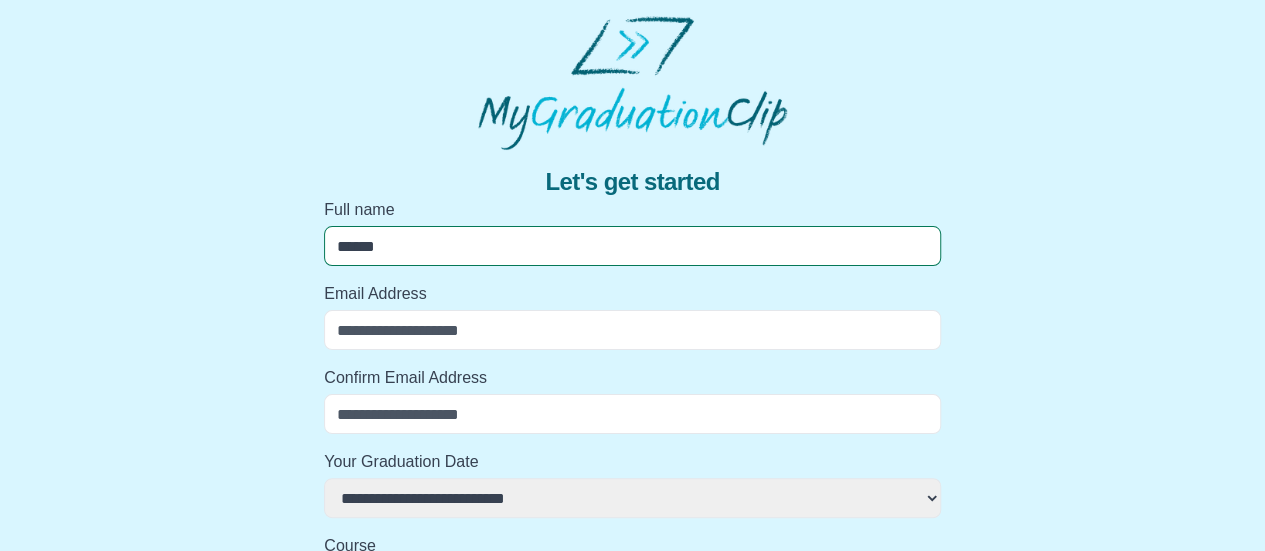 select 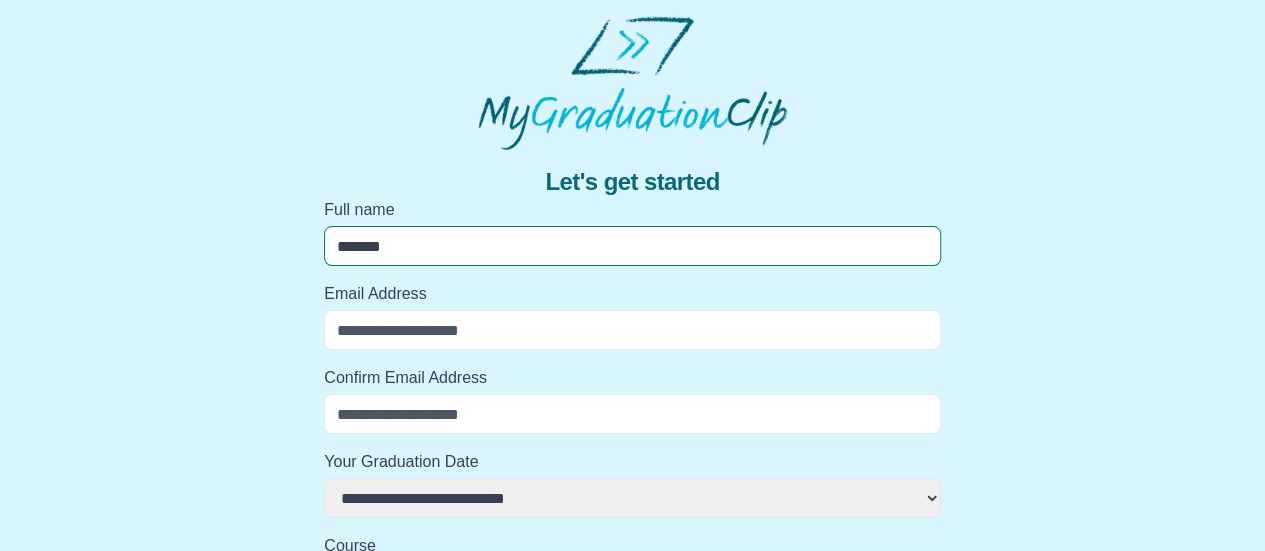 select 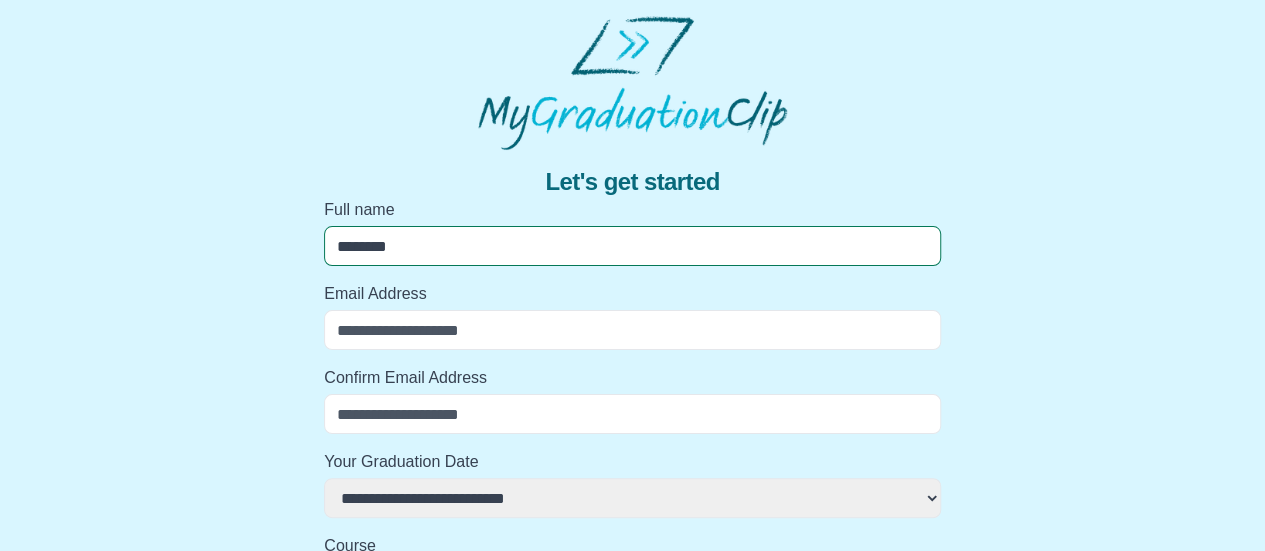 select 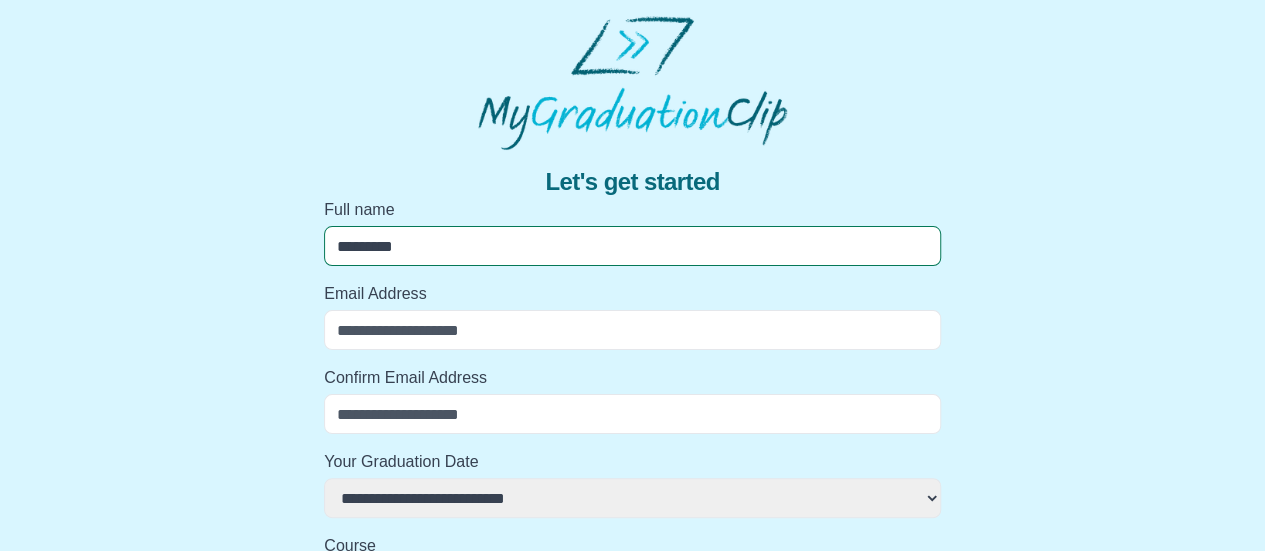 select 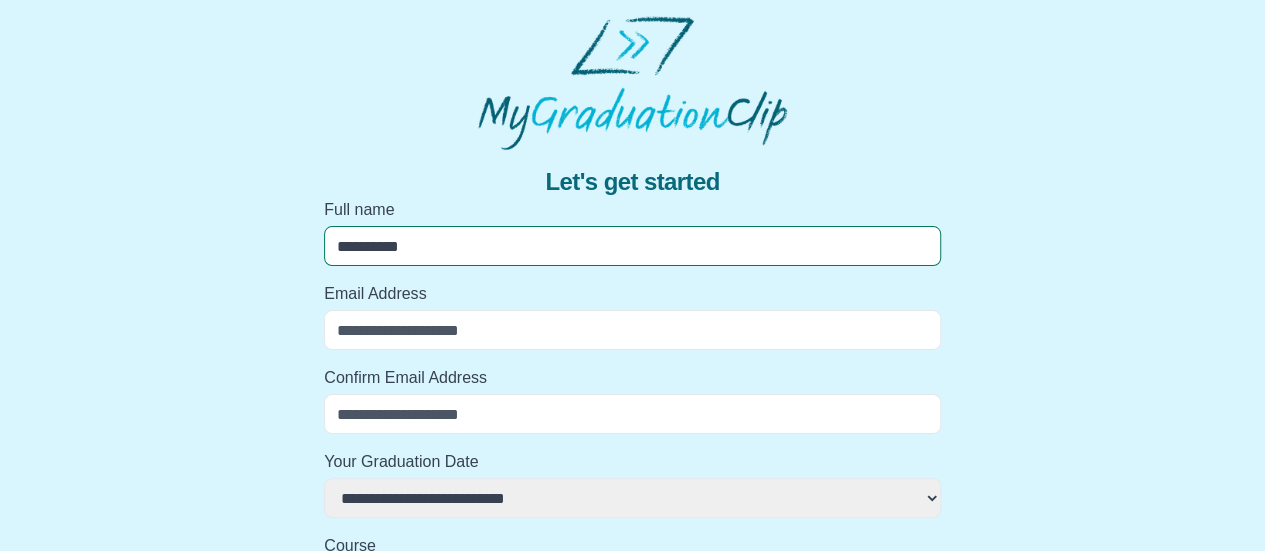select 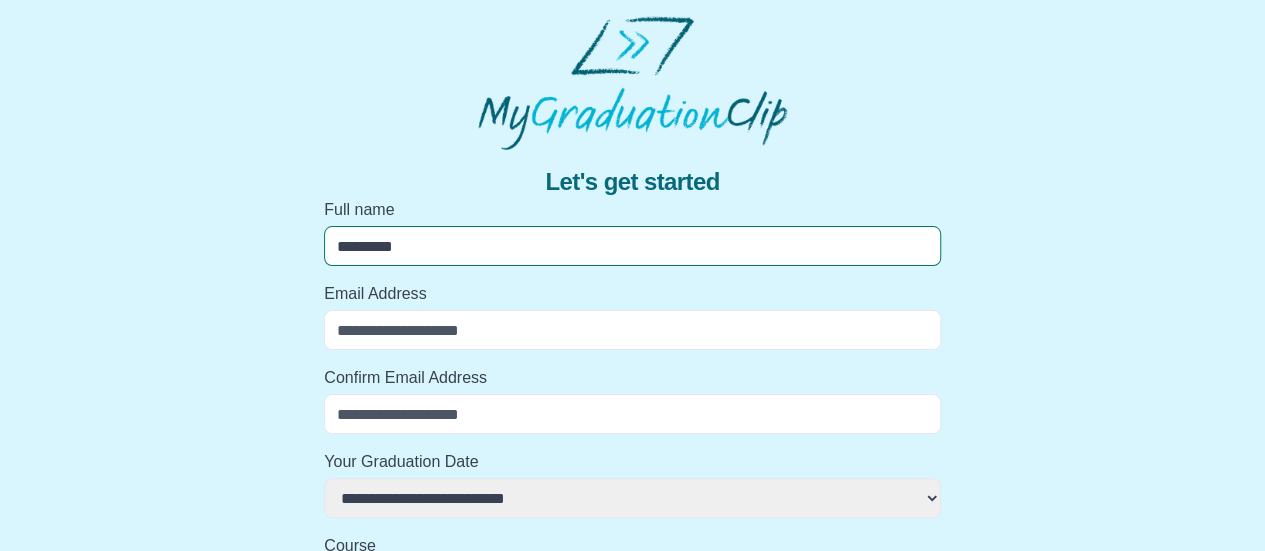 select 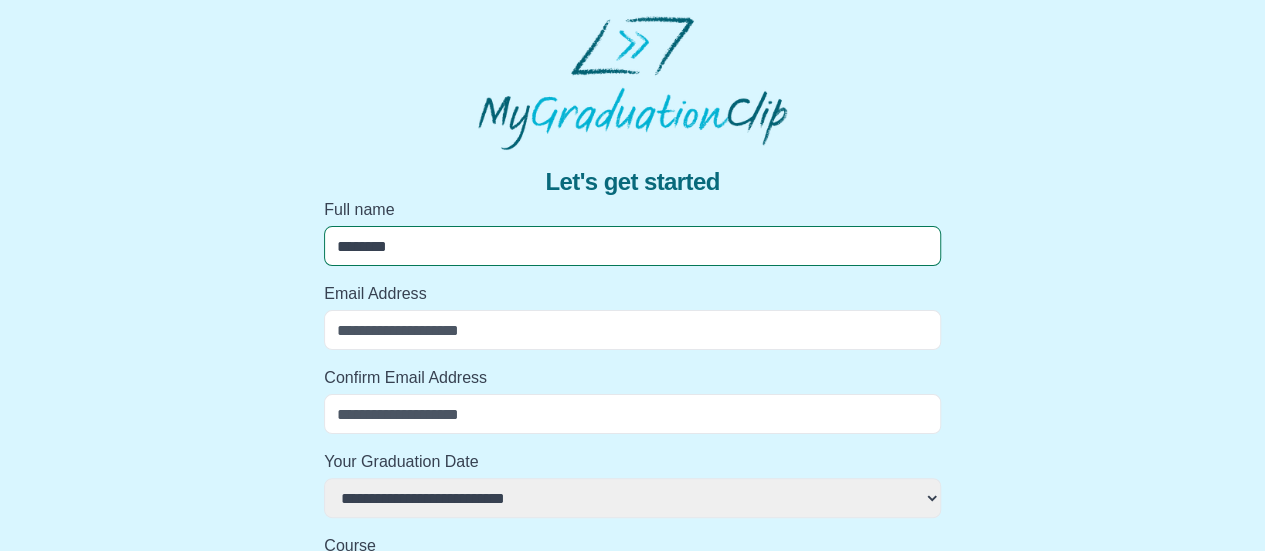 select 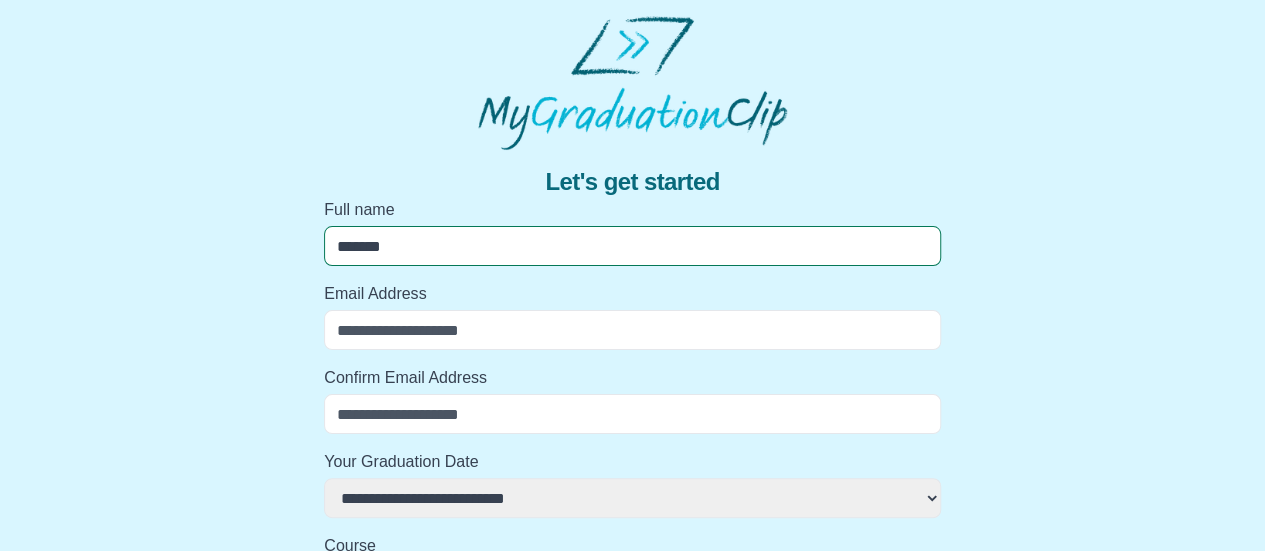 select 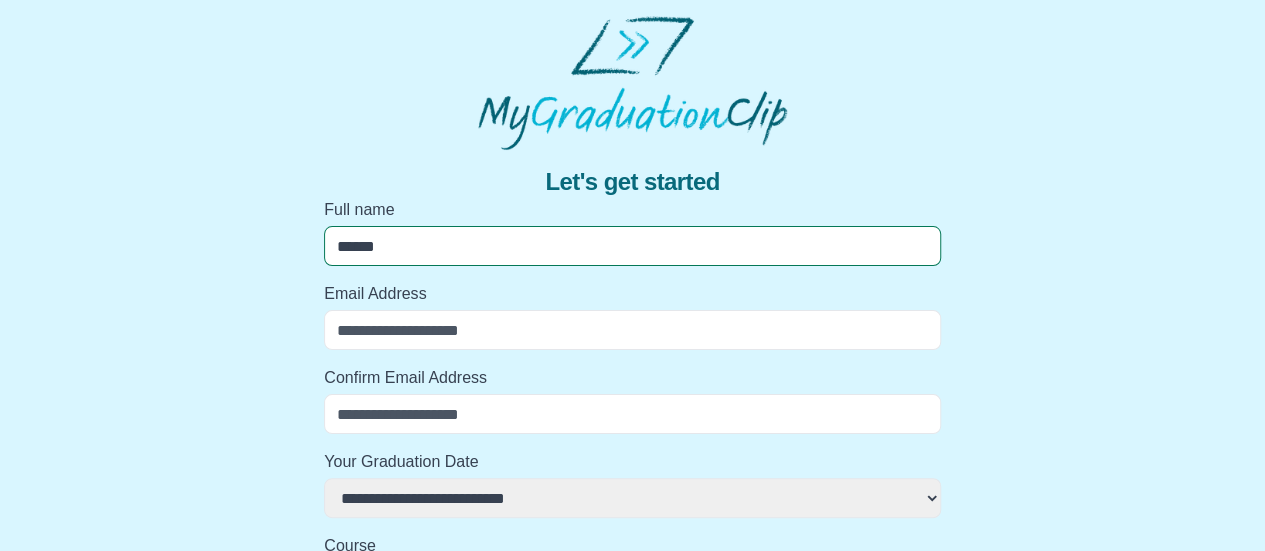 select 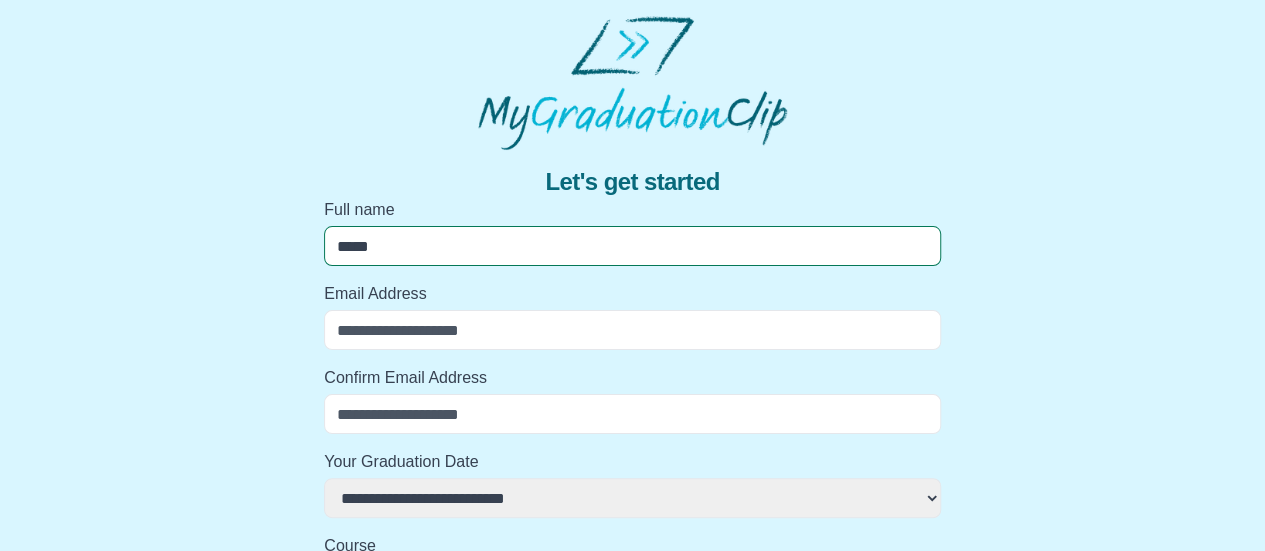 select 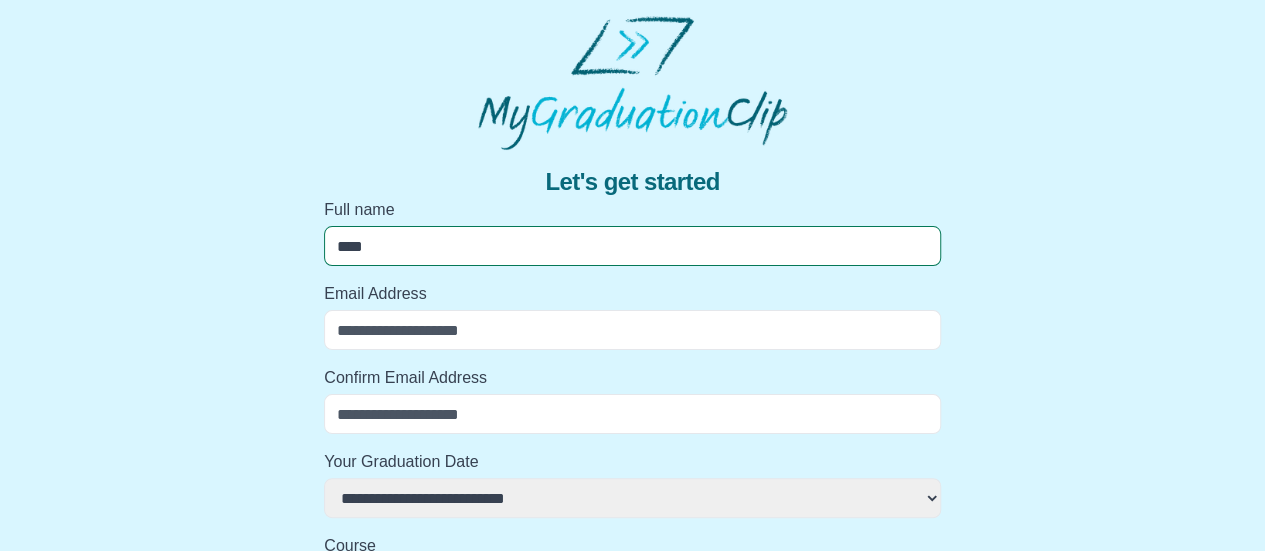 select 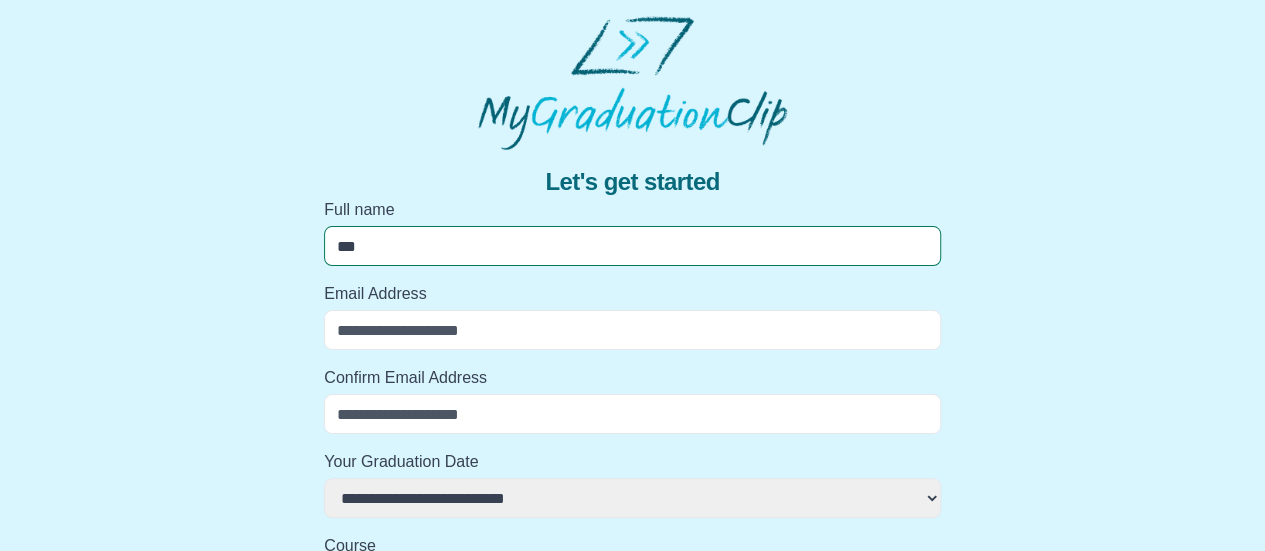 select 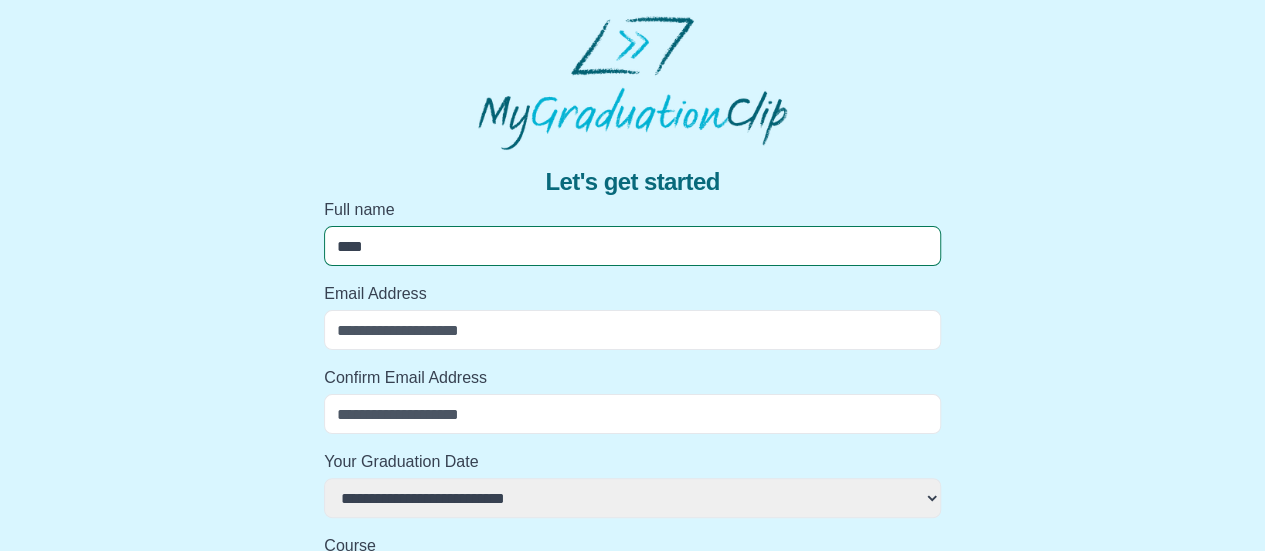 select 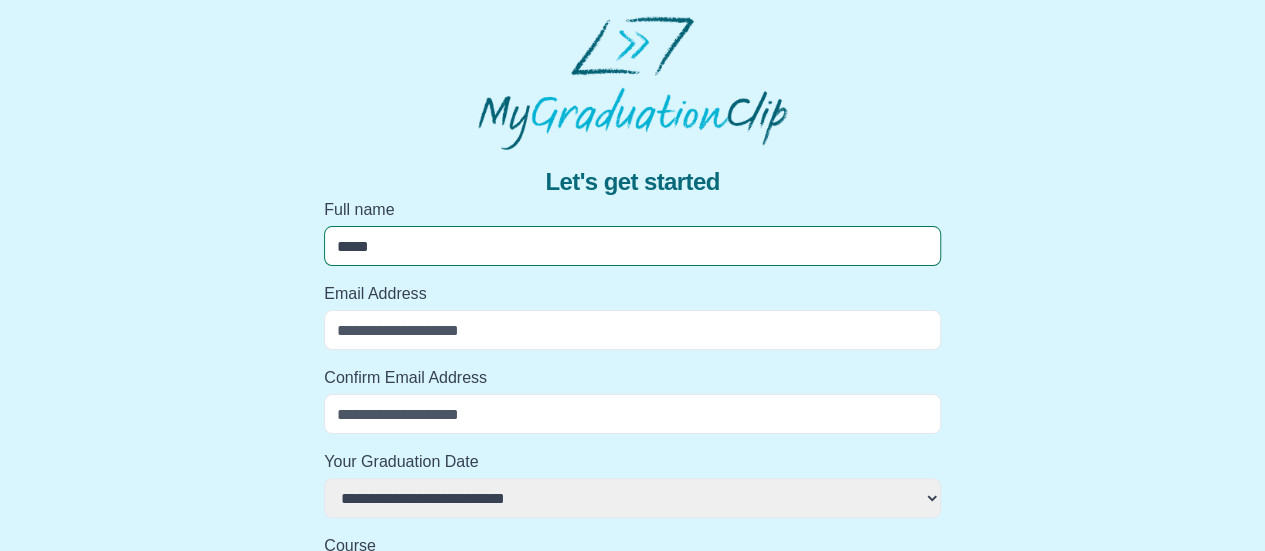 select 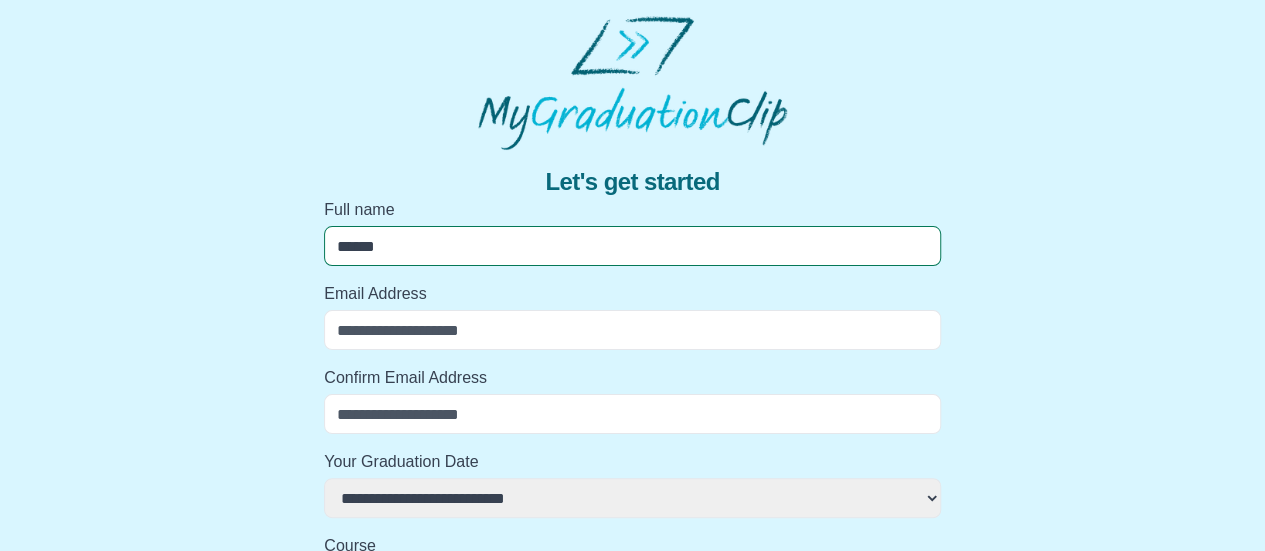 select 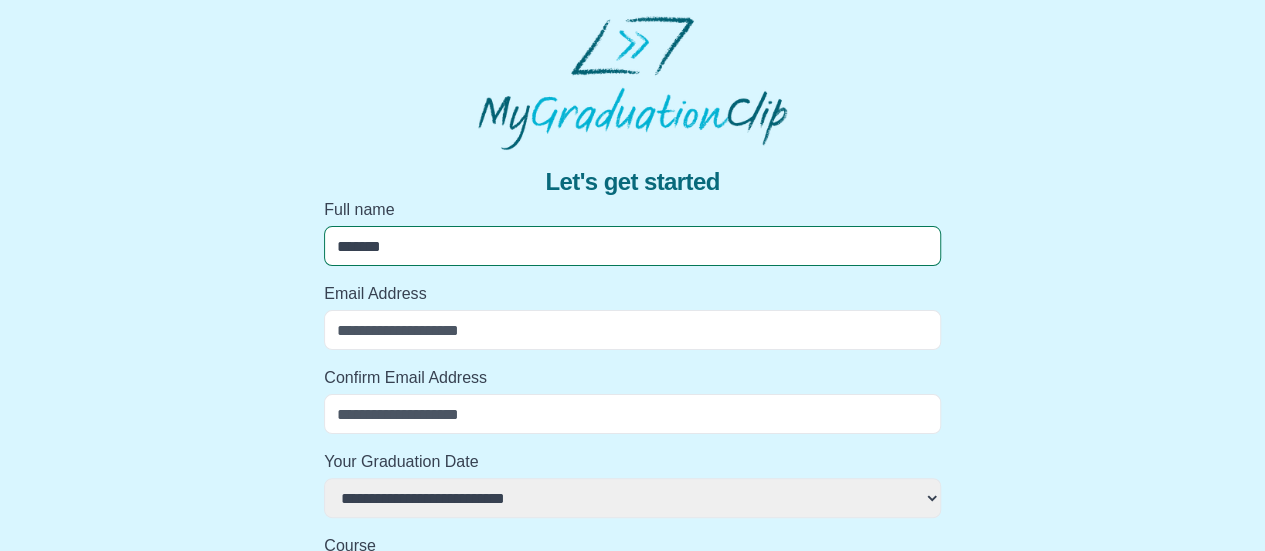 select 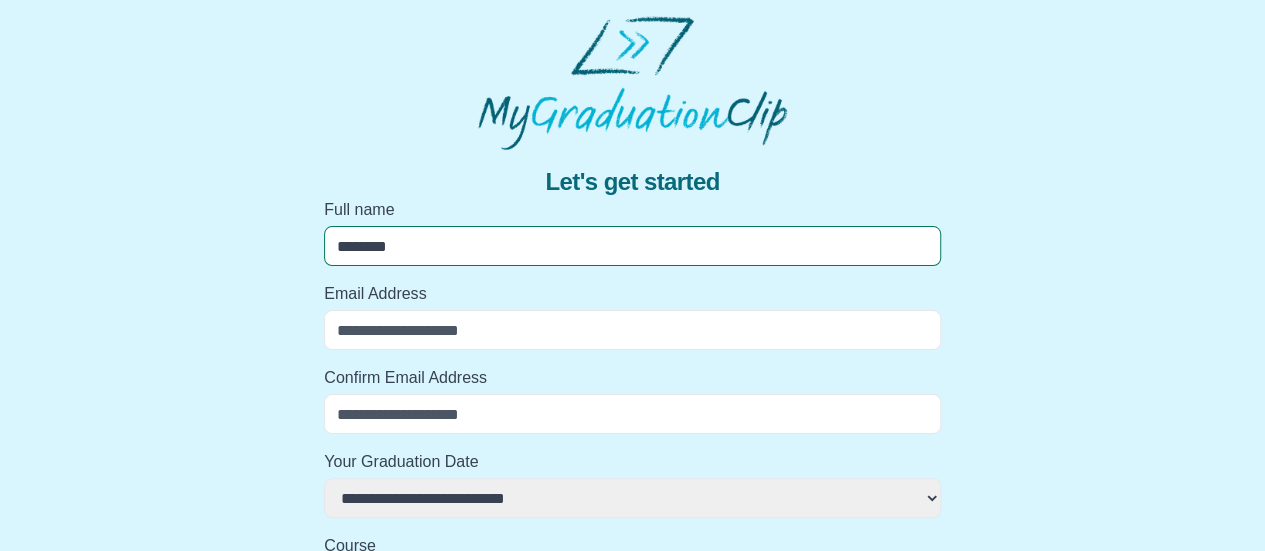 select 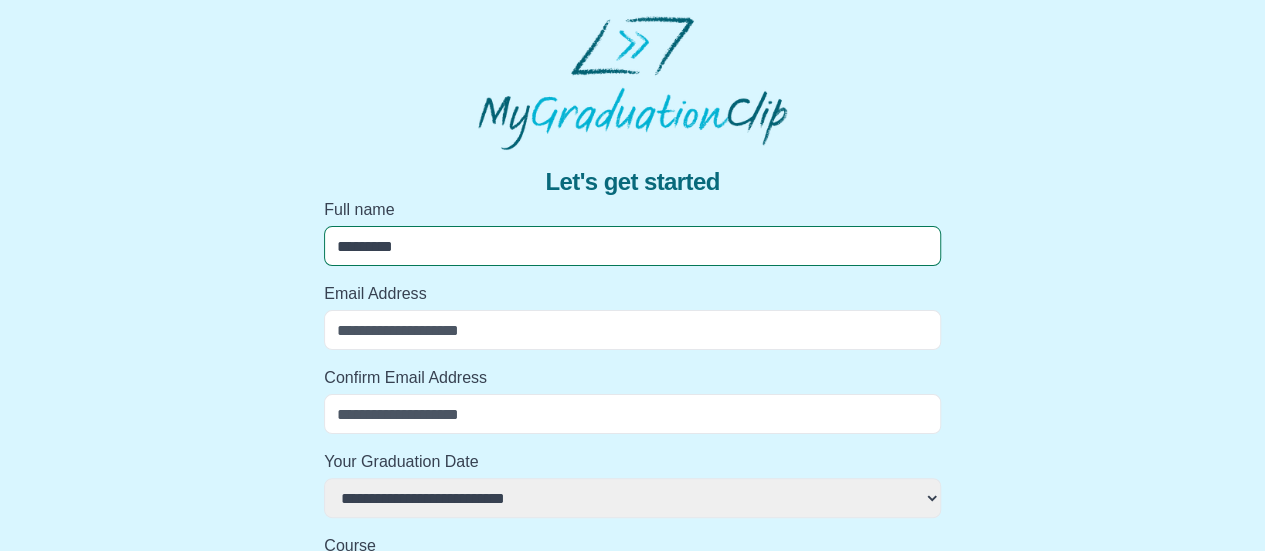 select 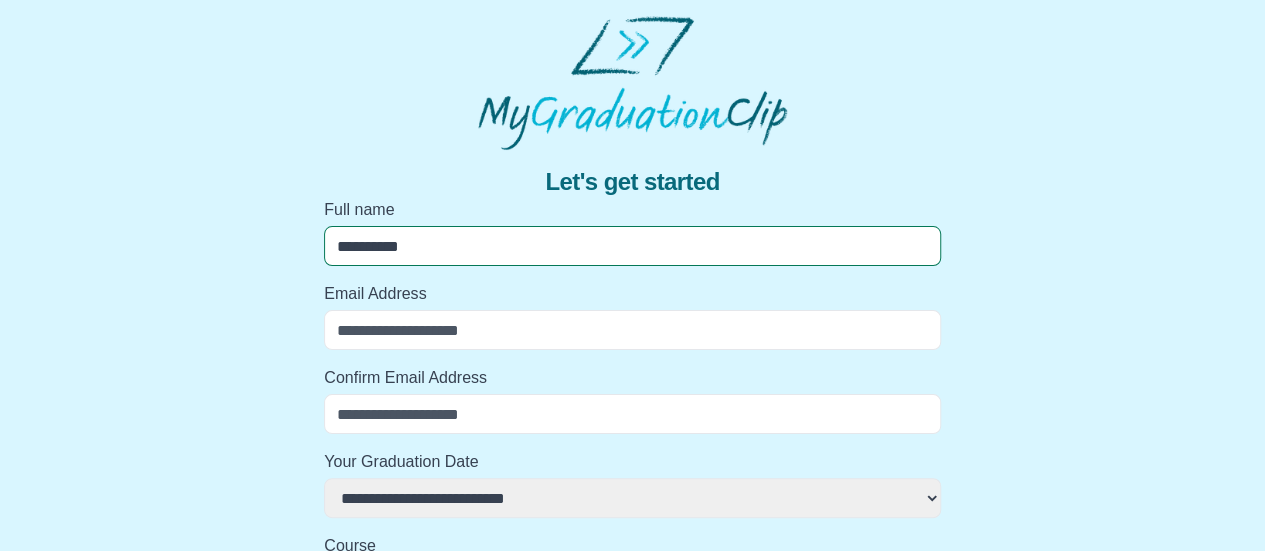 select 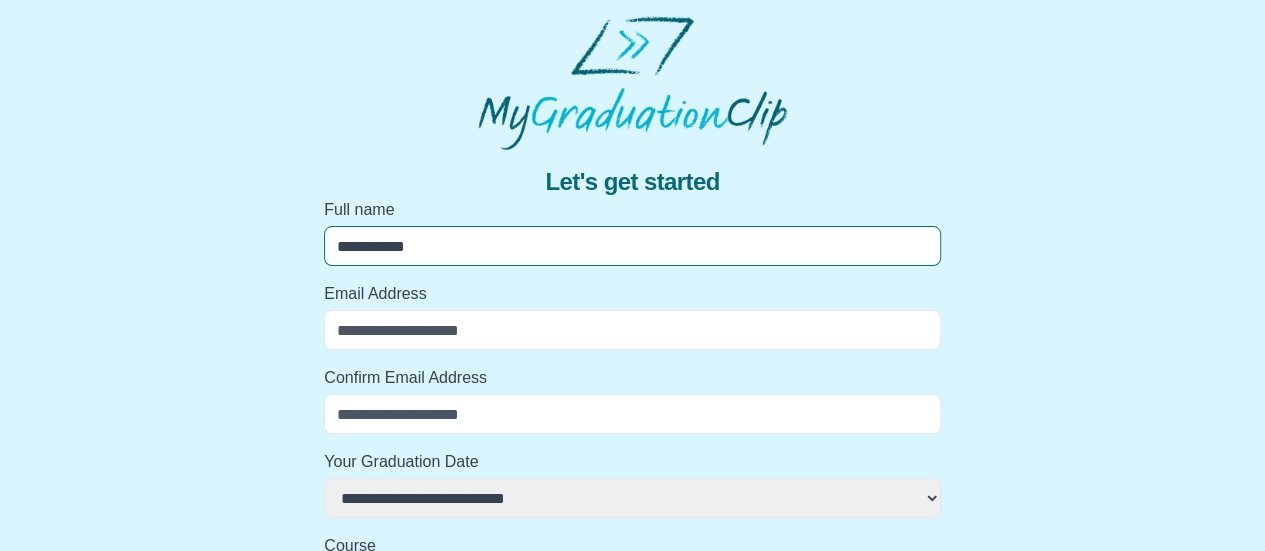 select 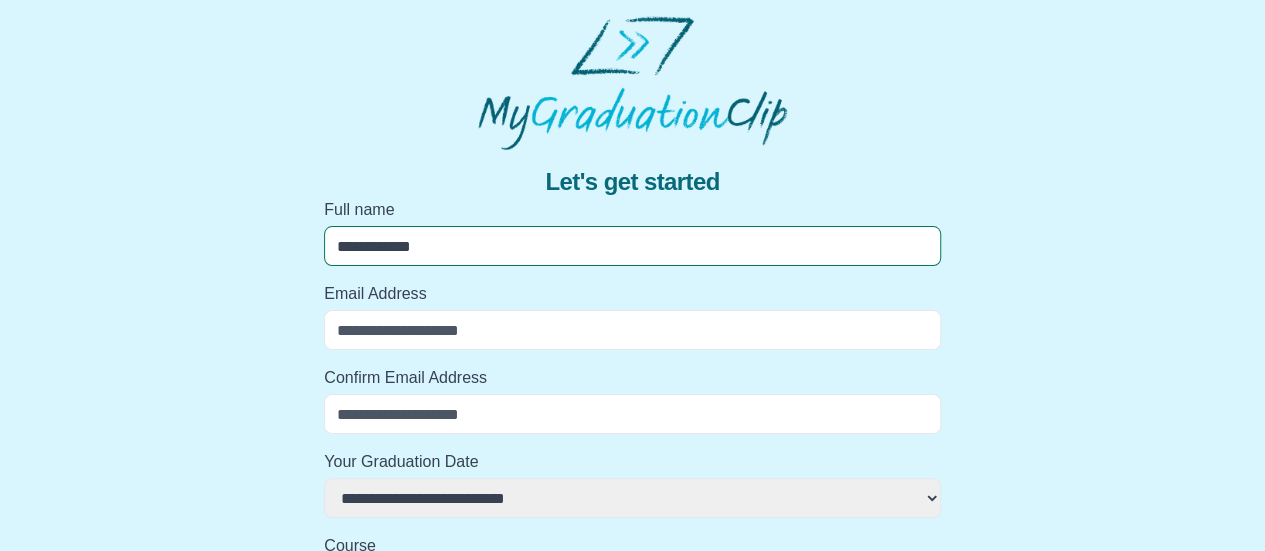 select 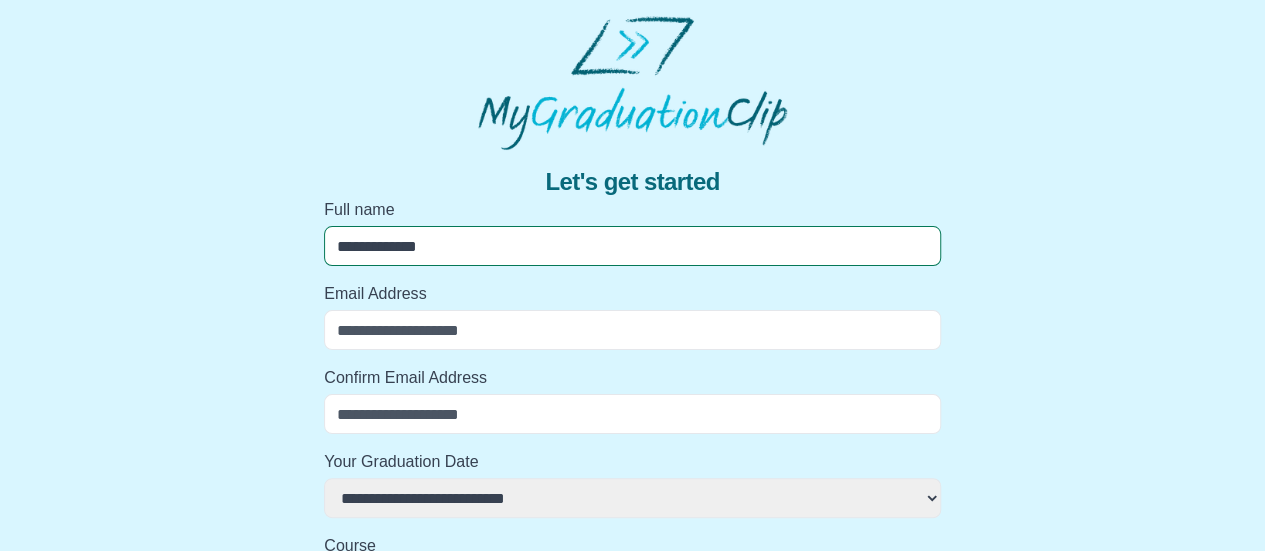select 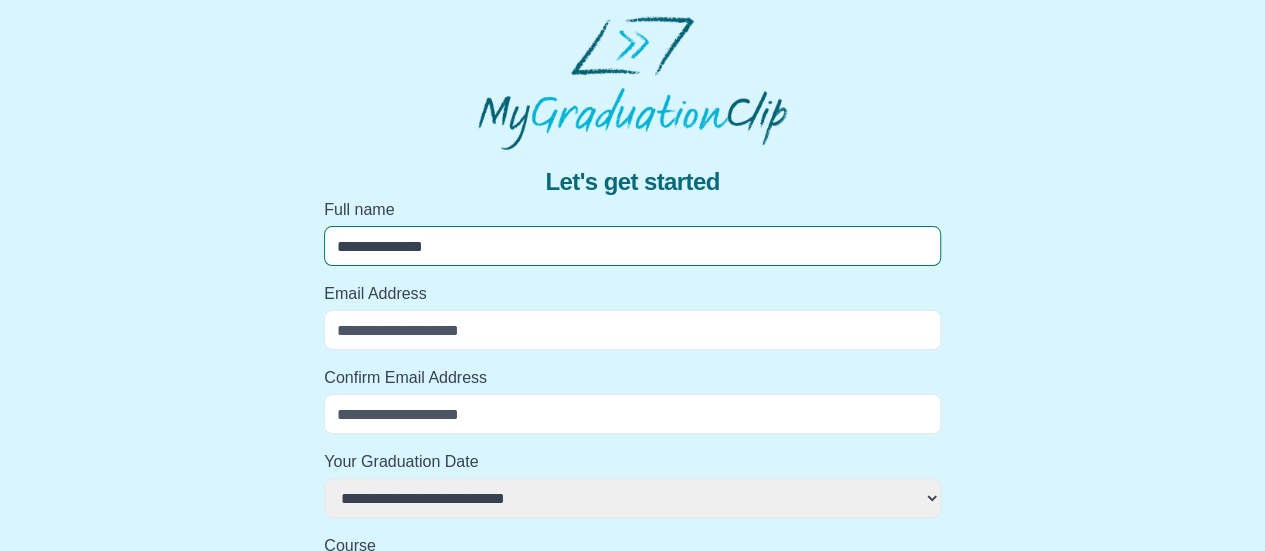 select 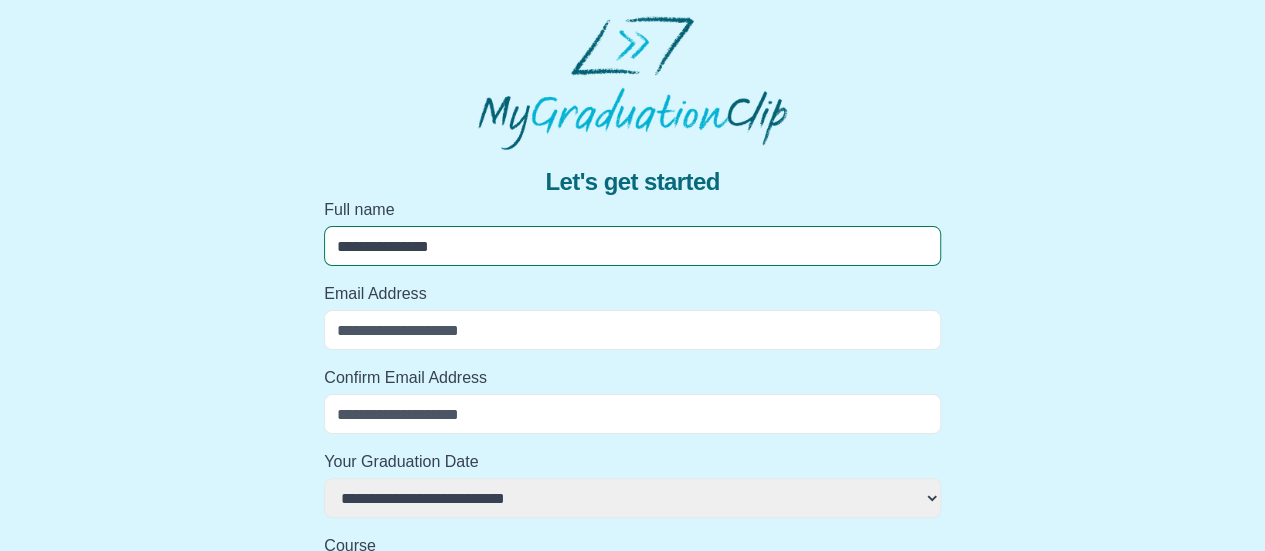 select 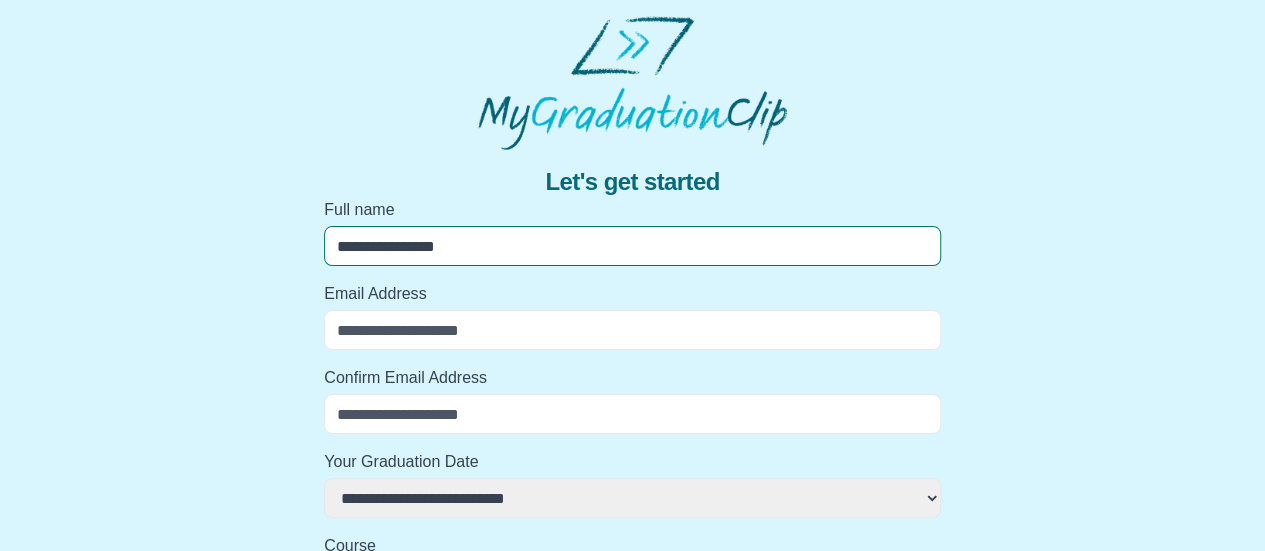 select 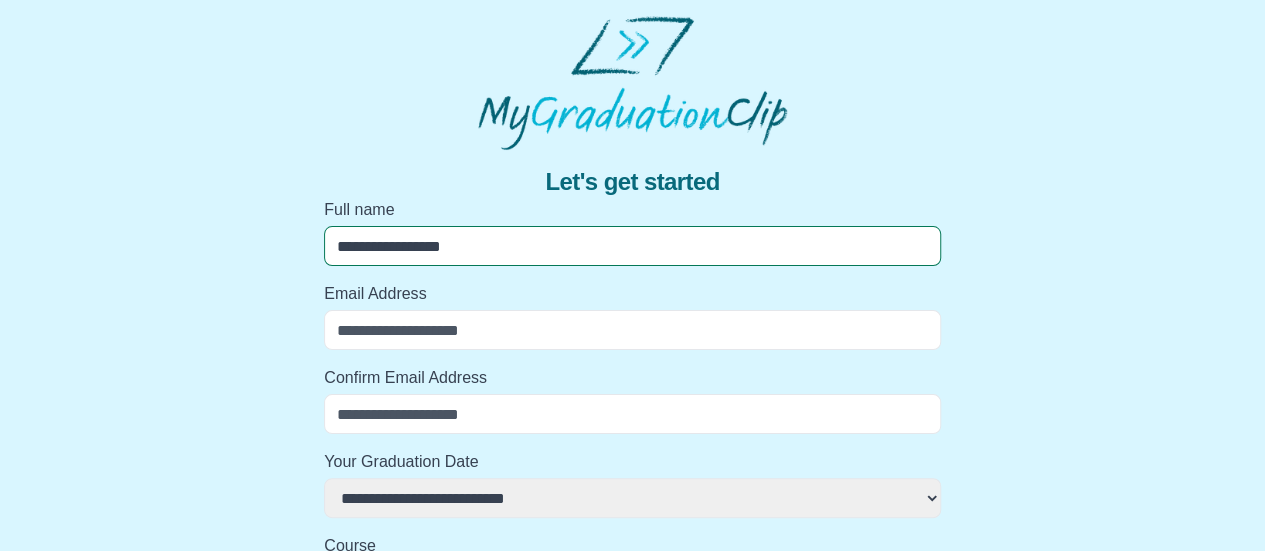 select 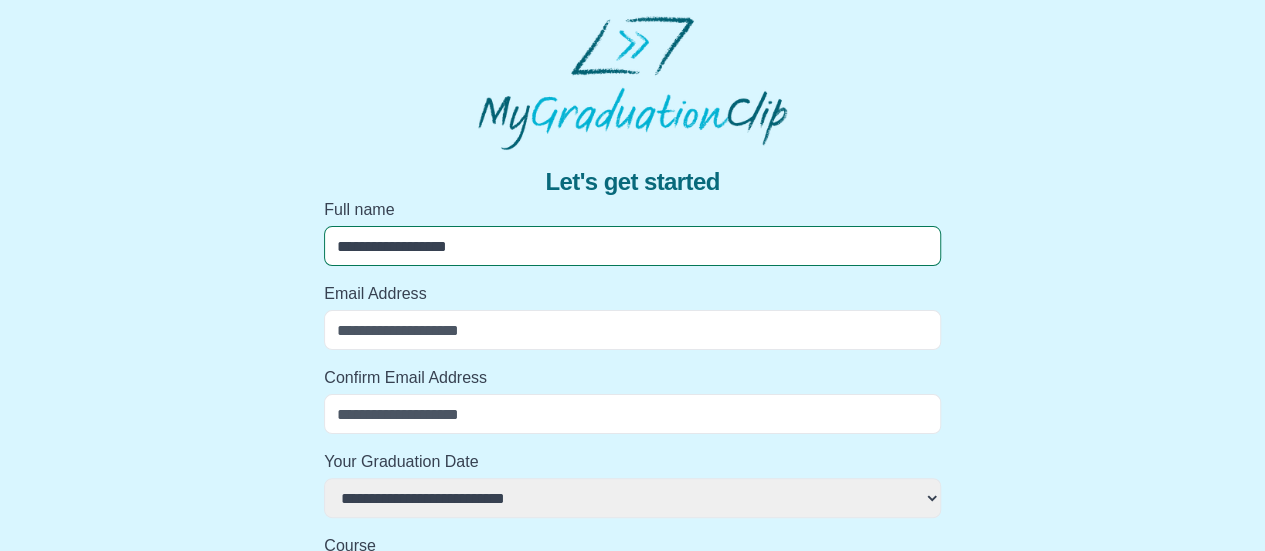 select 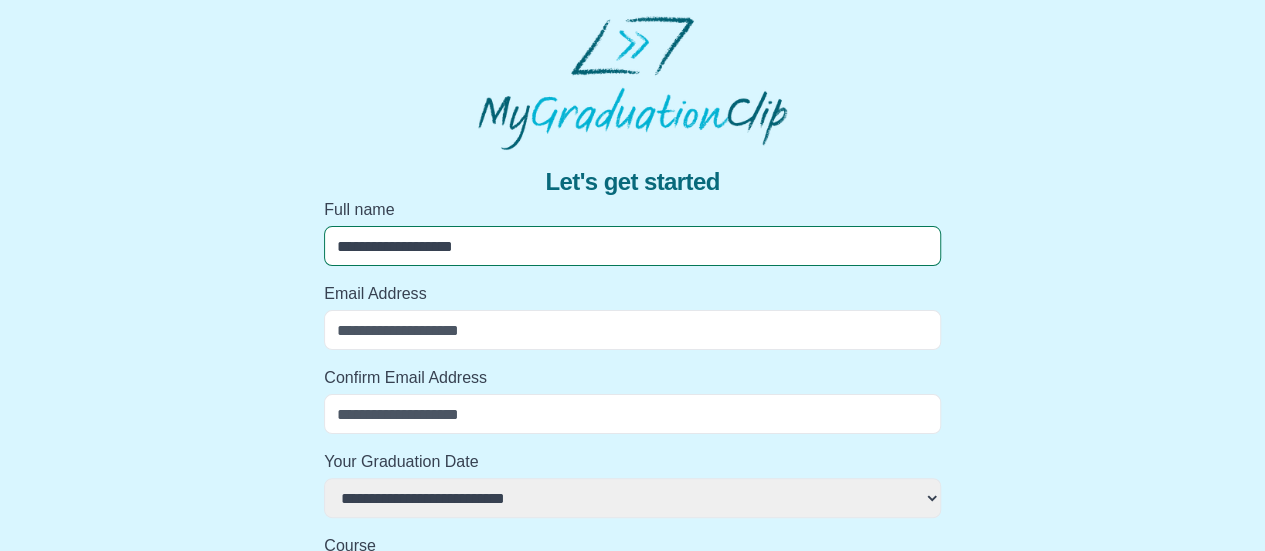 select 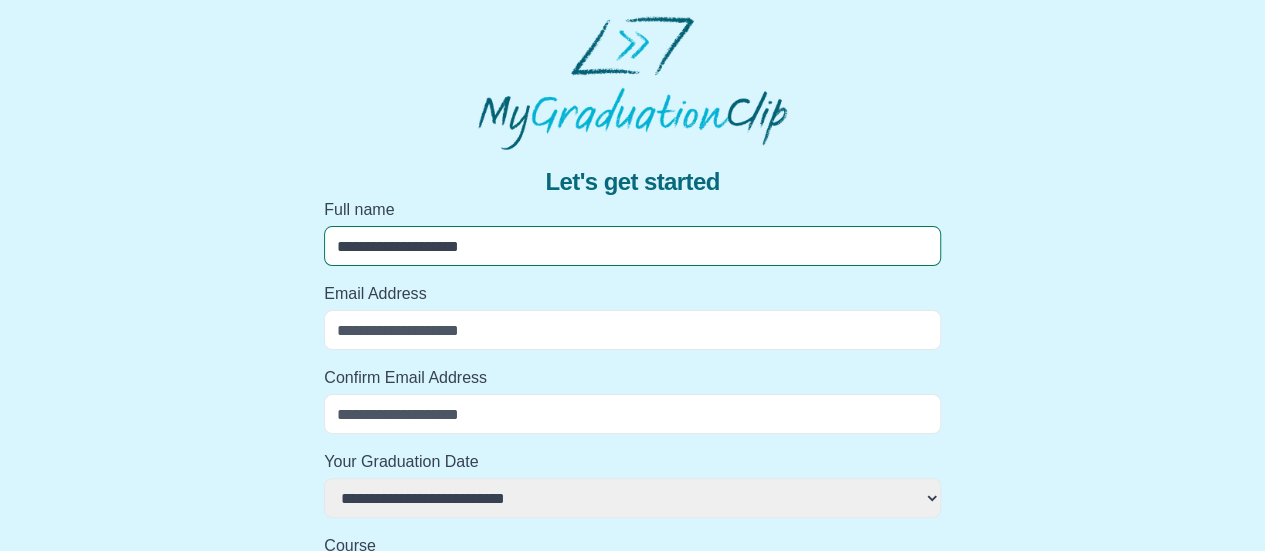 select 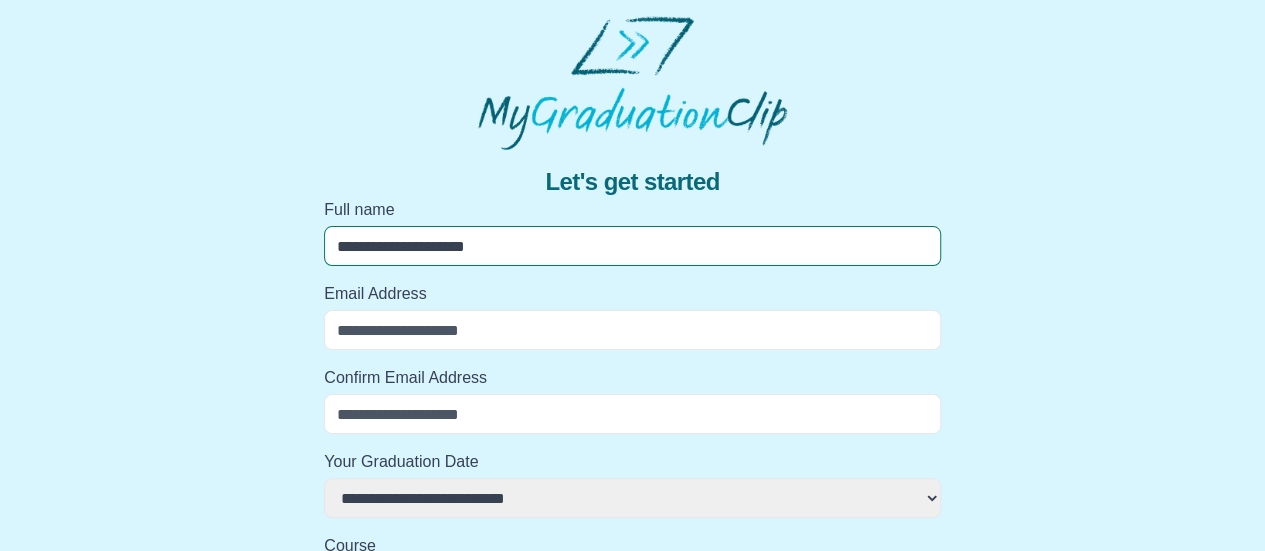 select 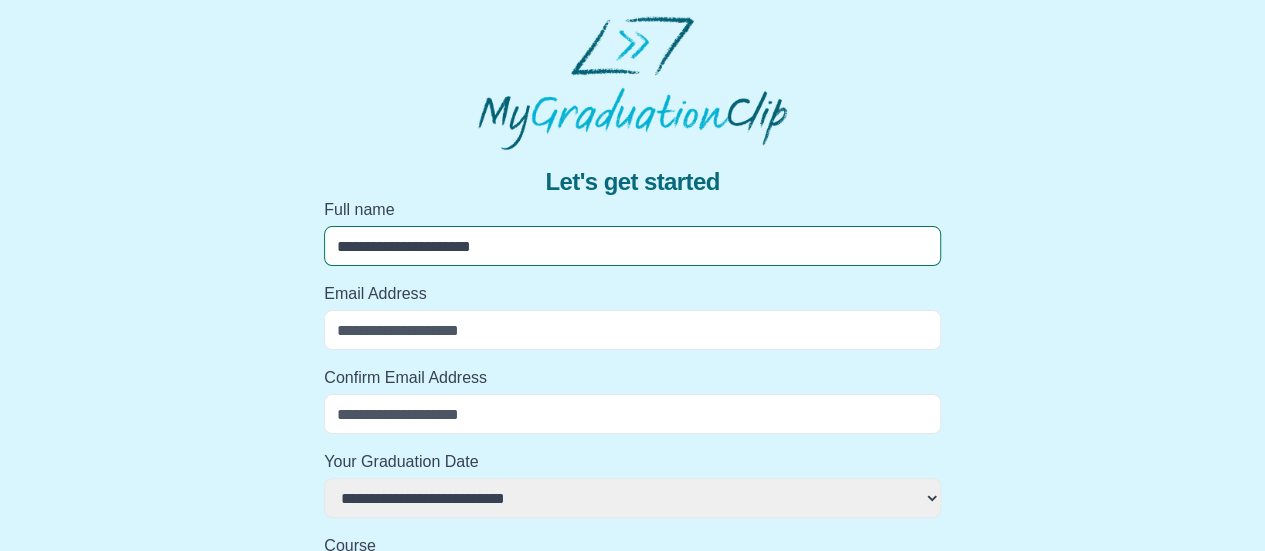 select 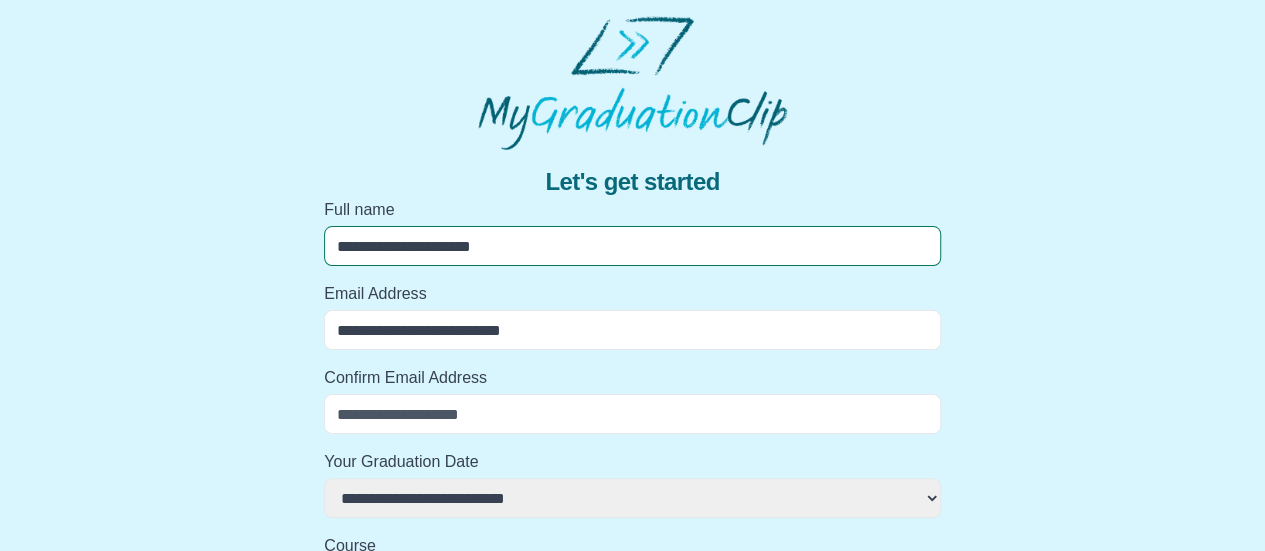 type on "**********" 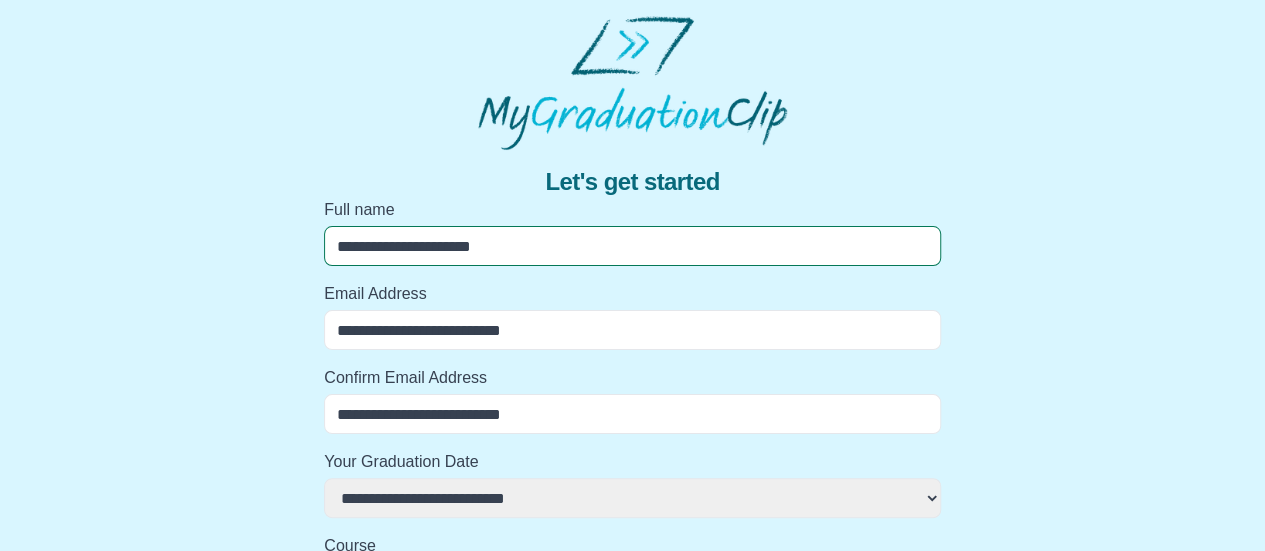 select 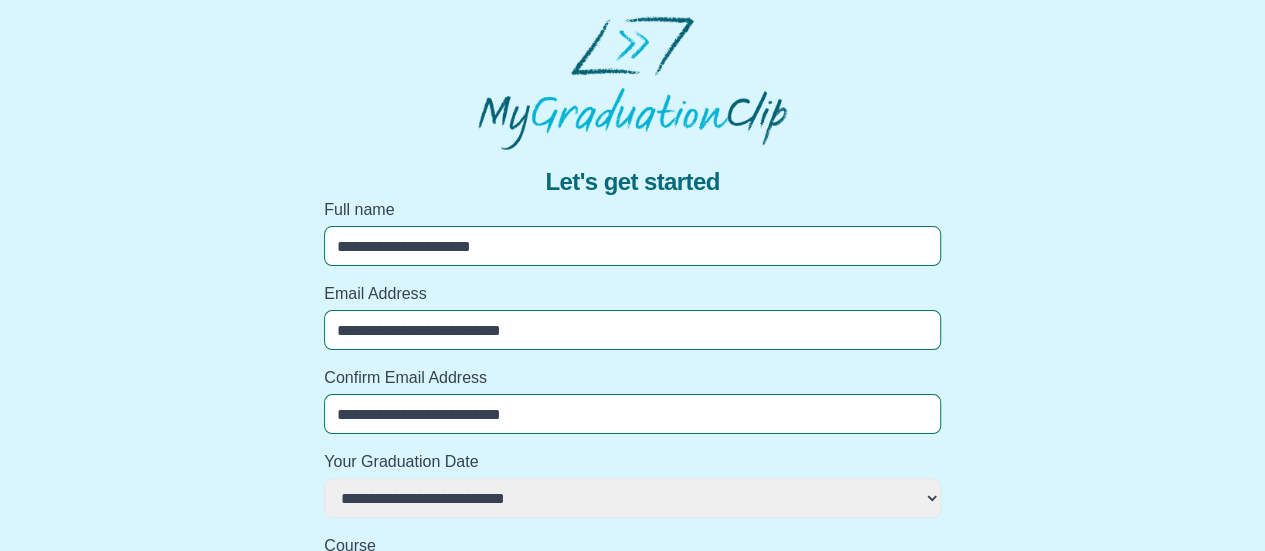 scroll, scrollTop: 61, scrollLeft: 0, axis: vertical 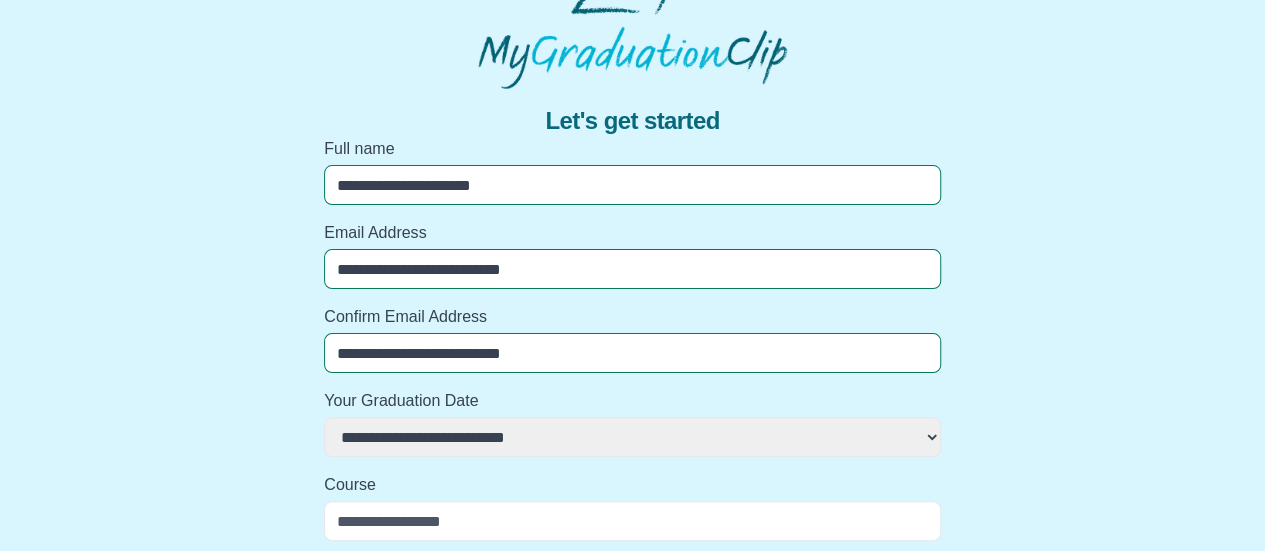 select 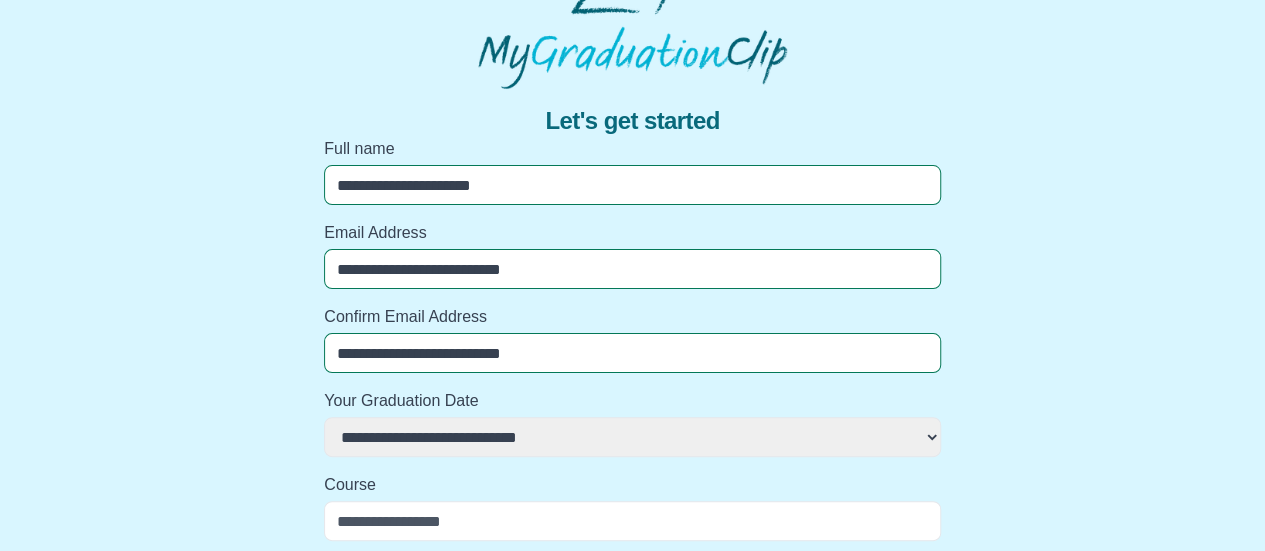 click on "**********" at bounding box center (632, 437) 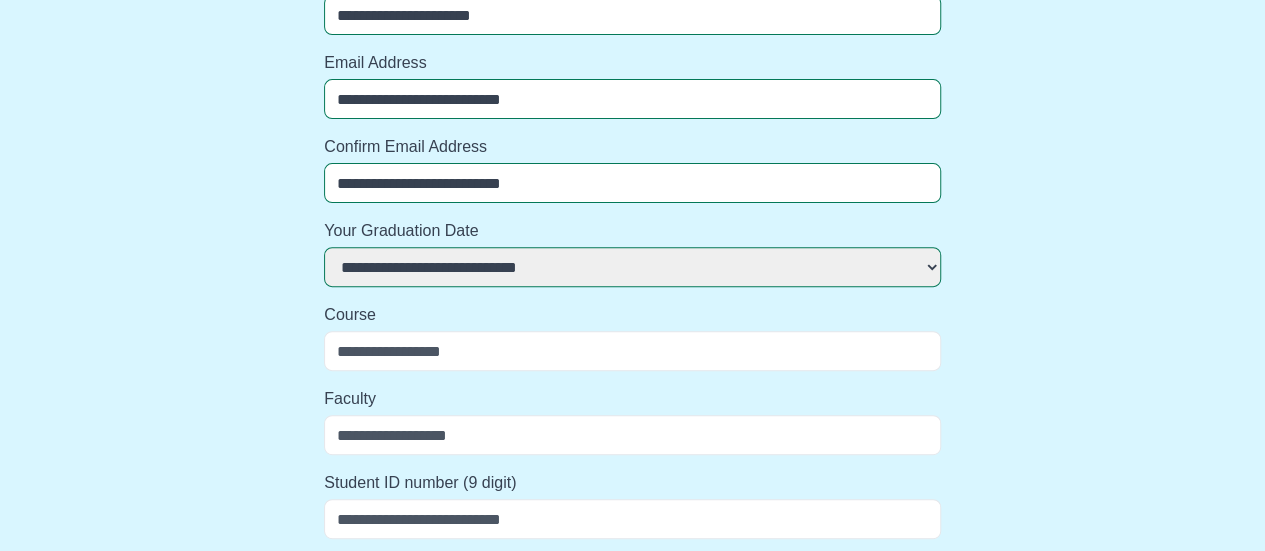 scroll, scrollTop: 246, scrollLeft: 0, axis: vertical 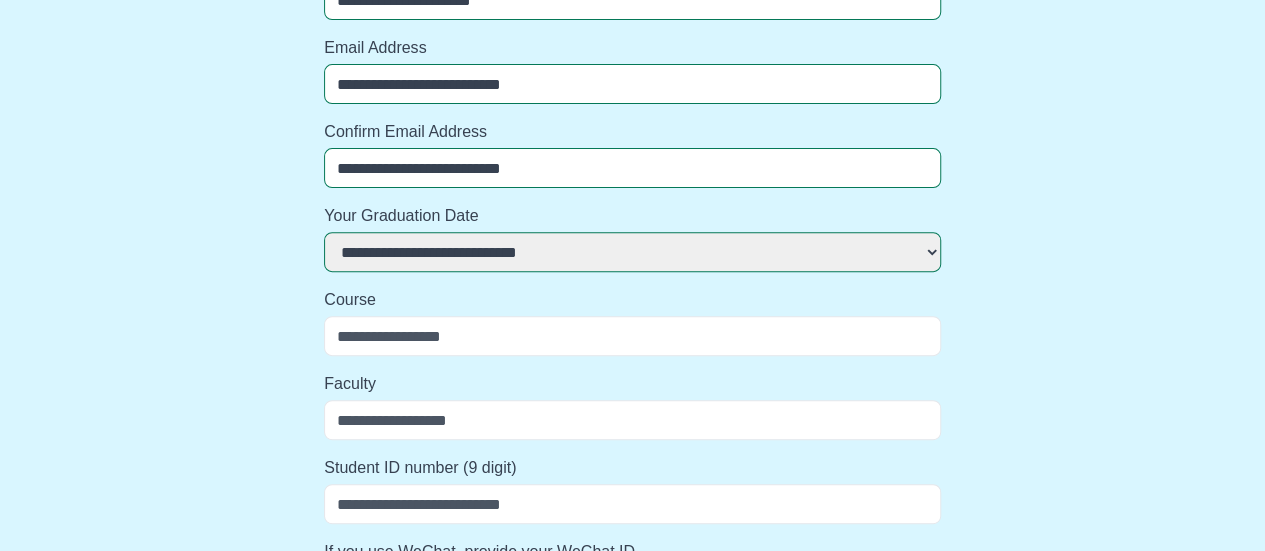 select 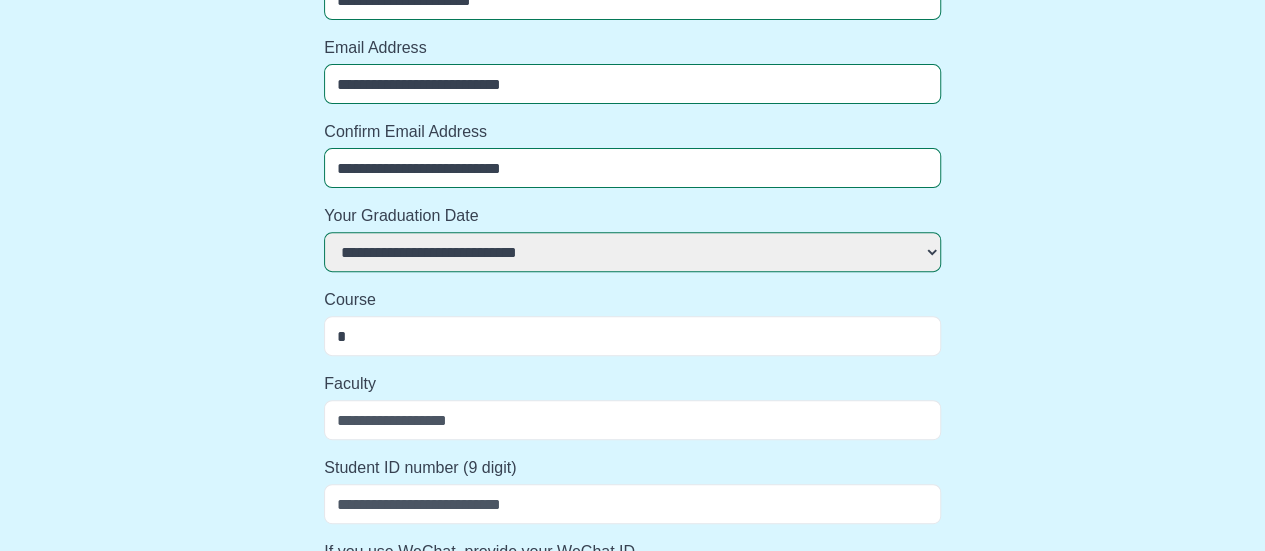 select 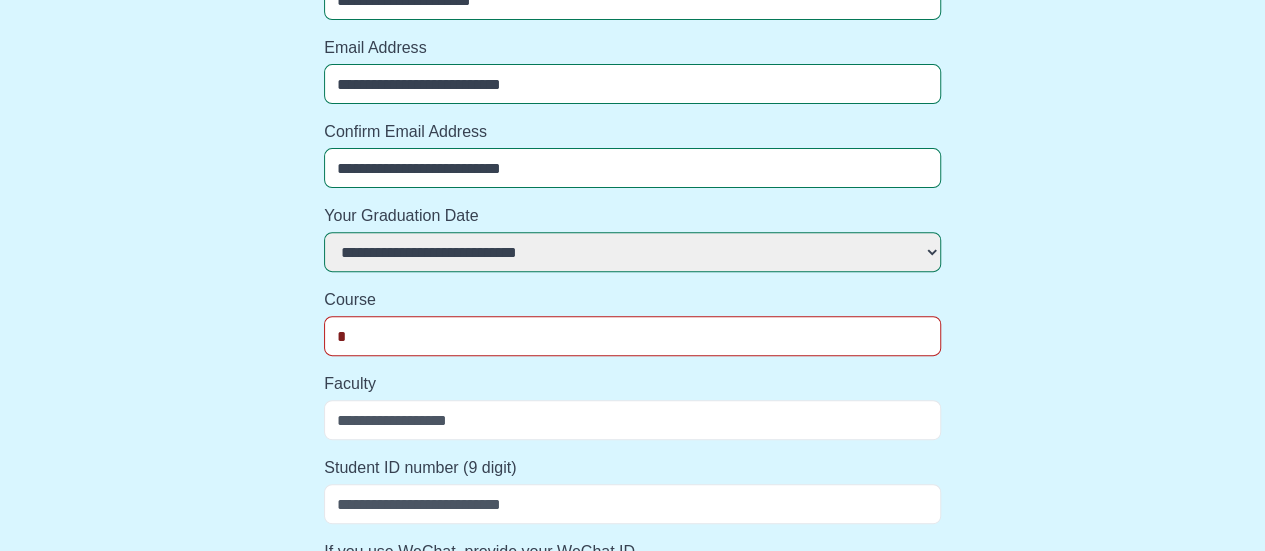 type on "**" 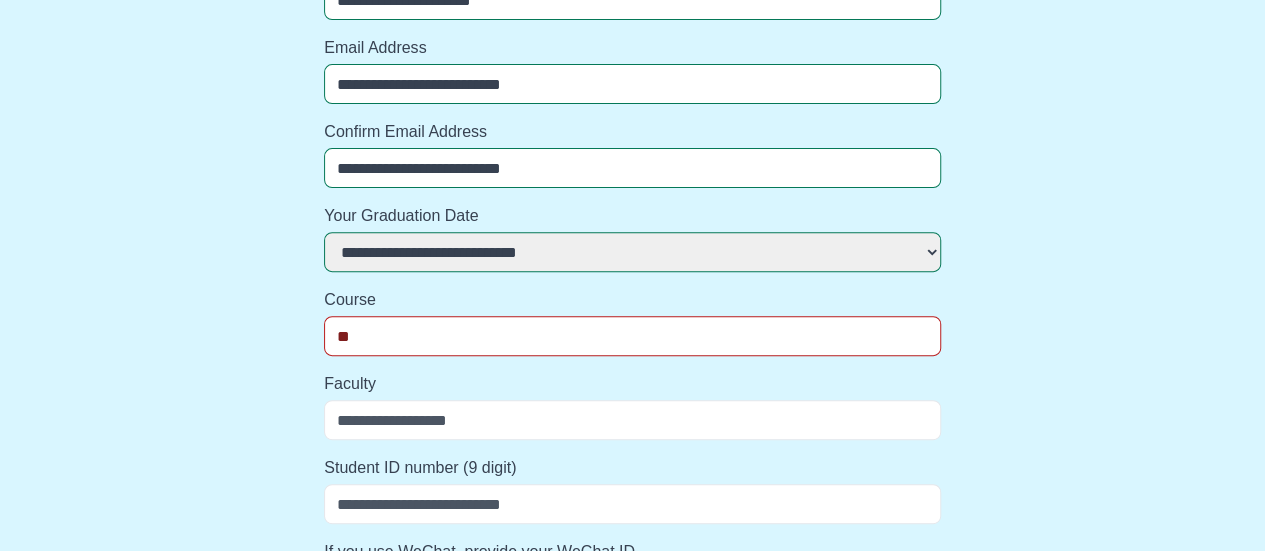 select 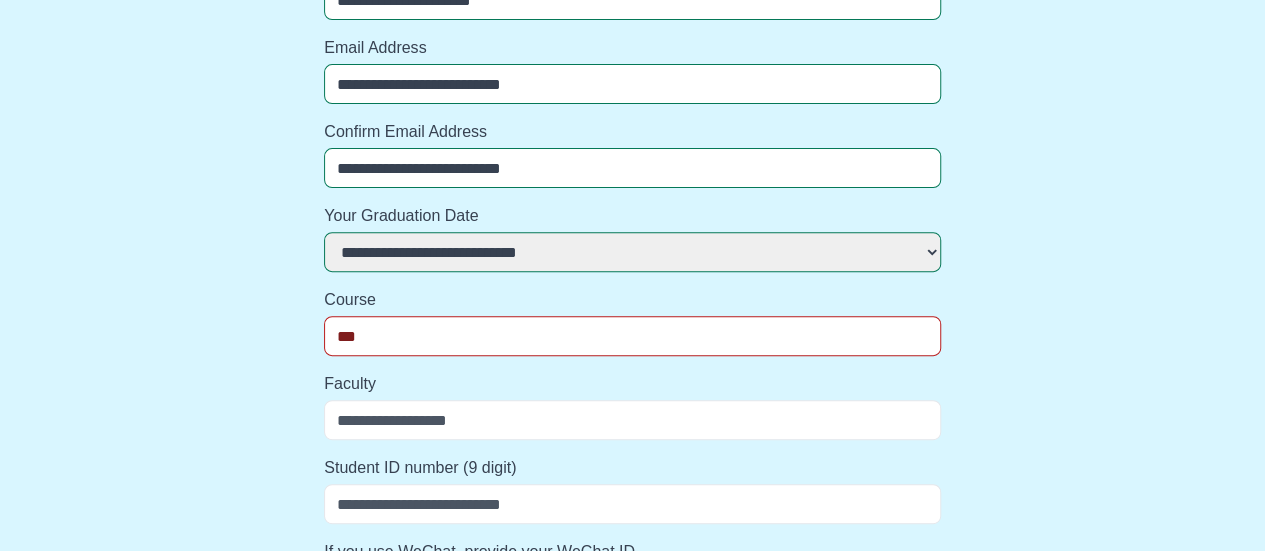 select 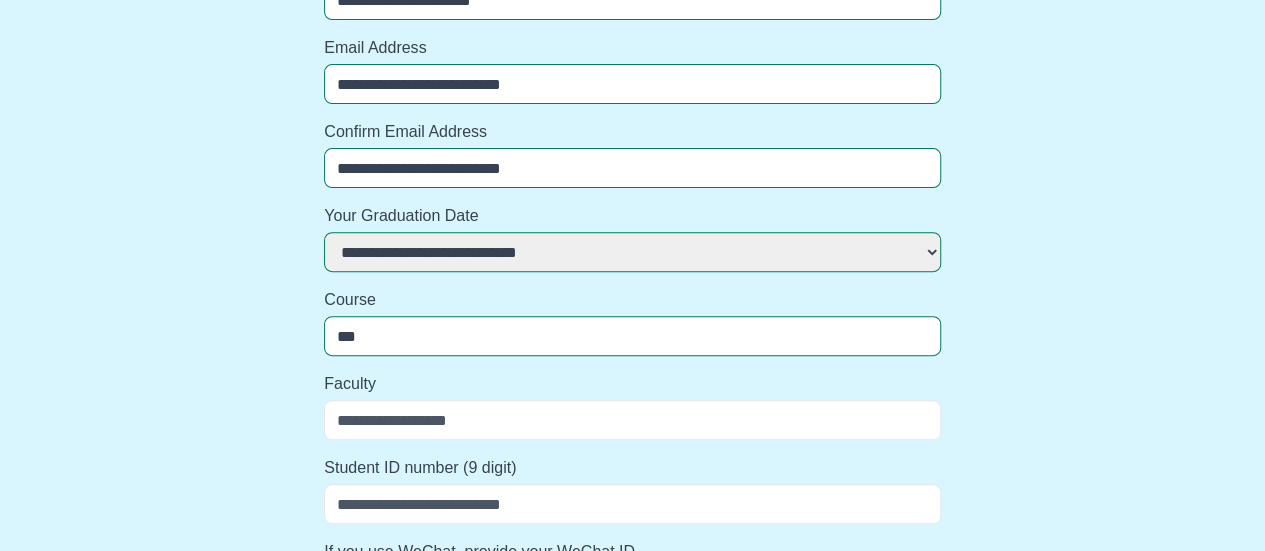type on "****" 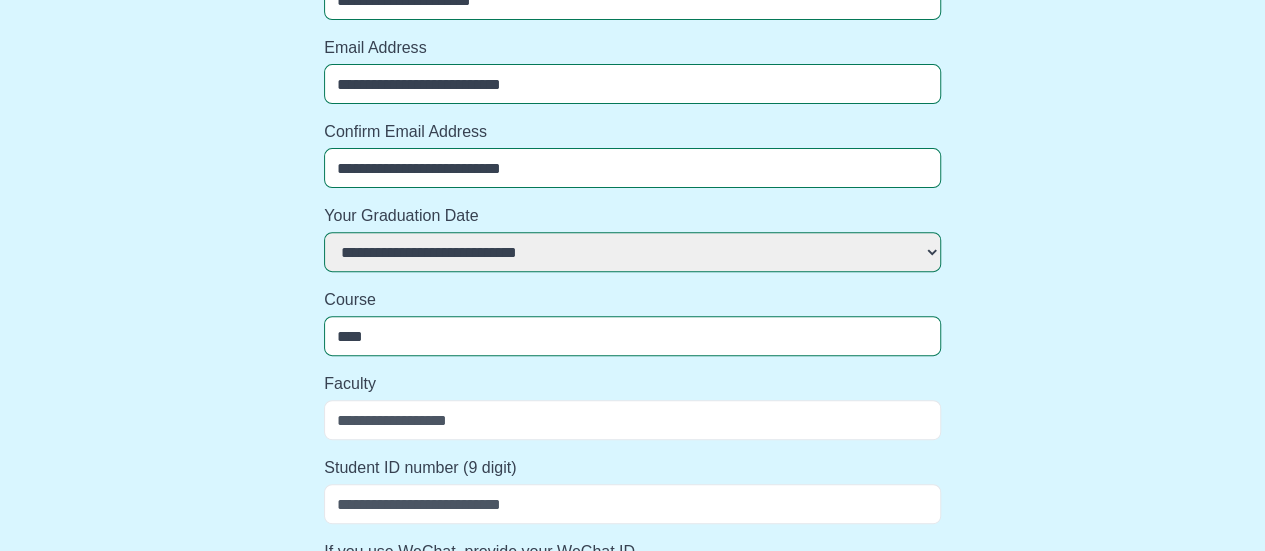 select 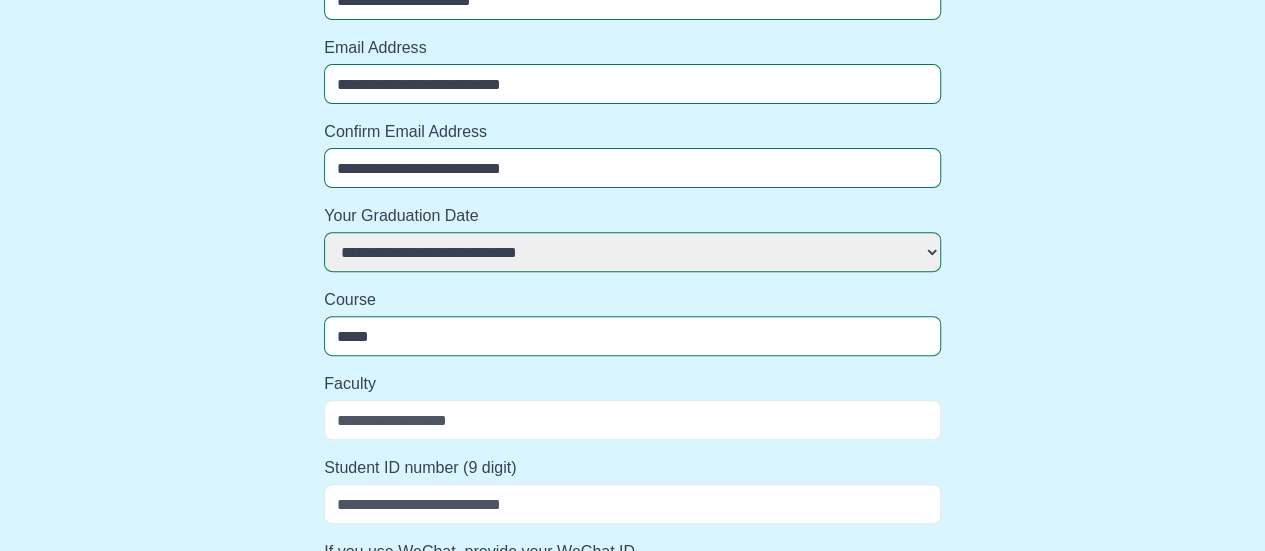 select 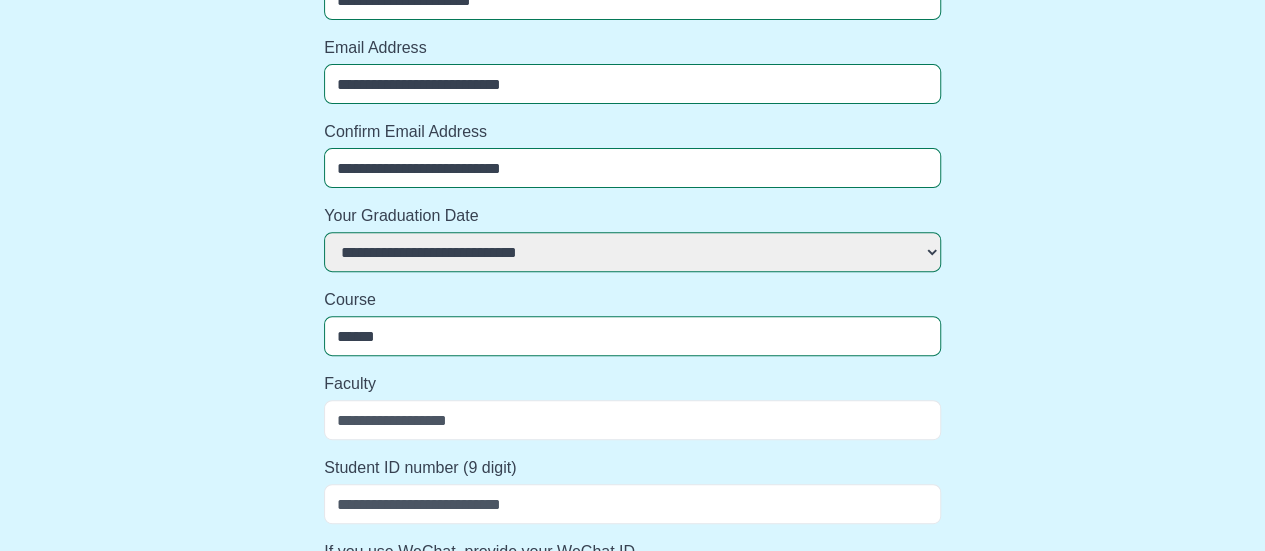 select 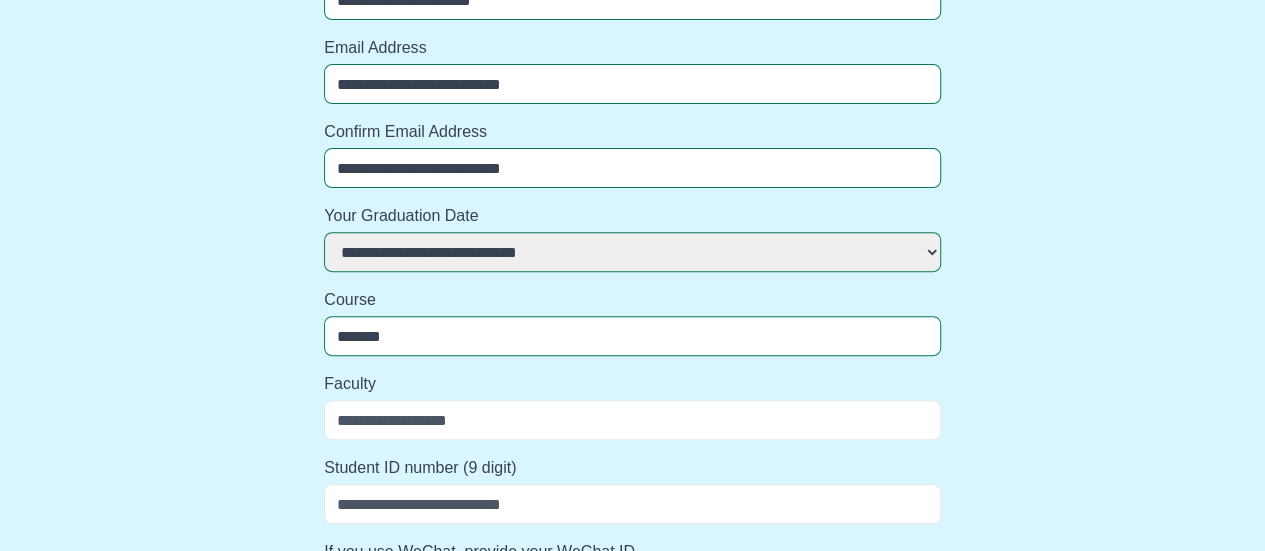 select 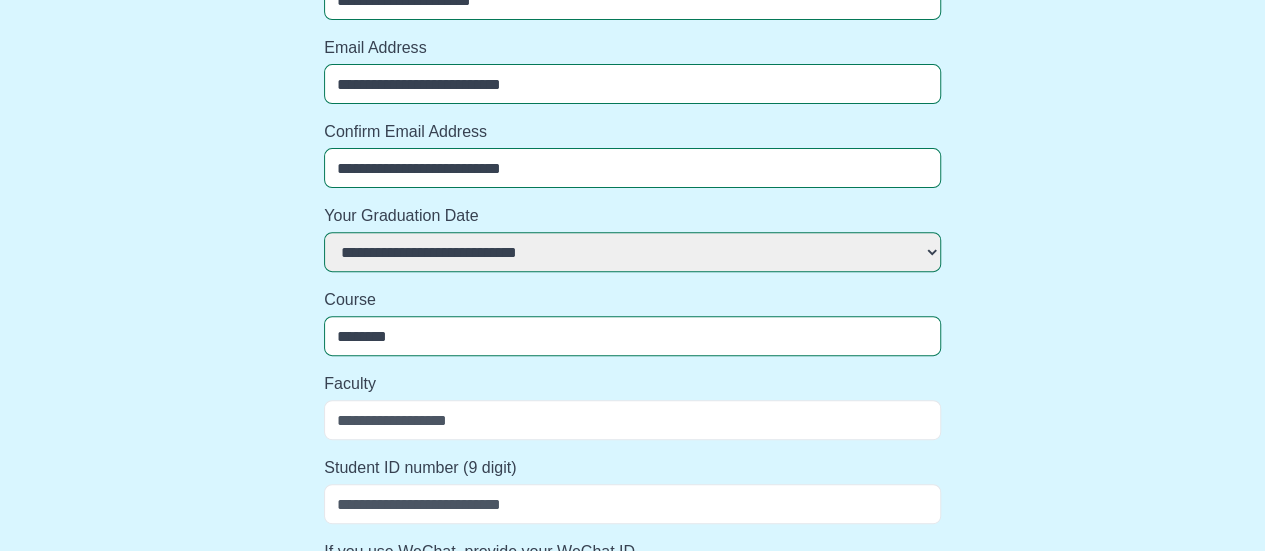 select 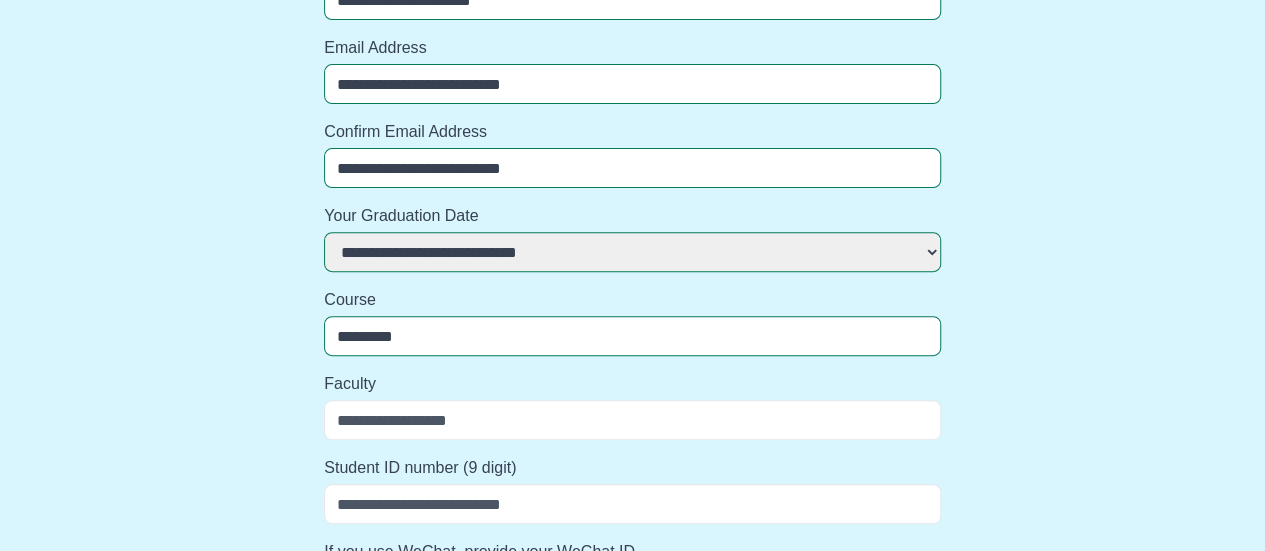 select 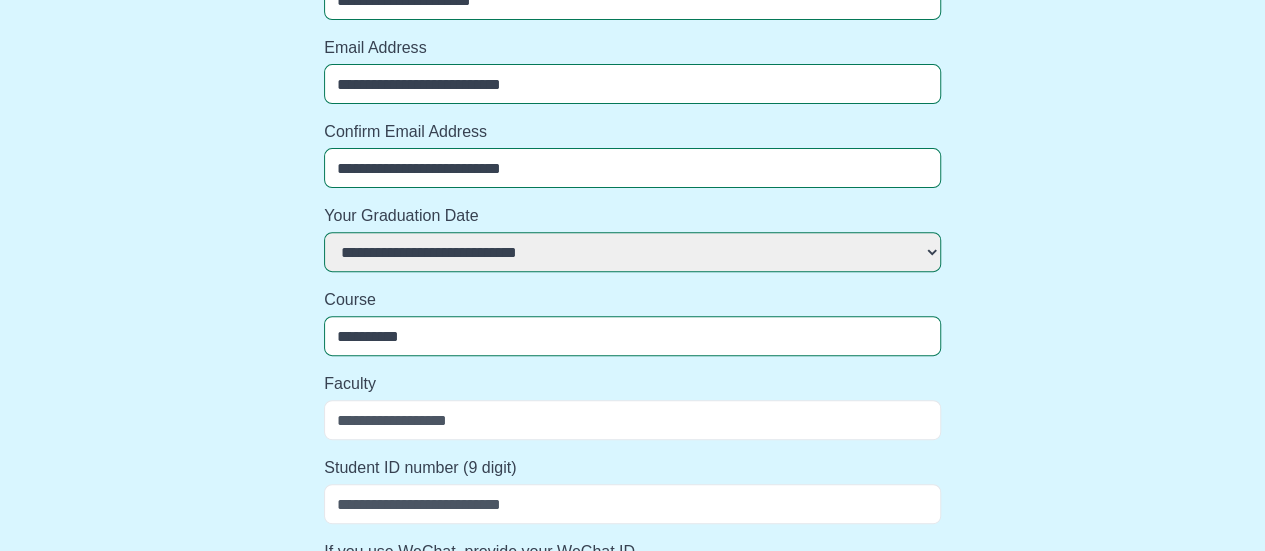 select 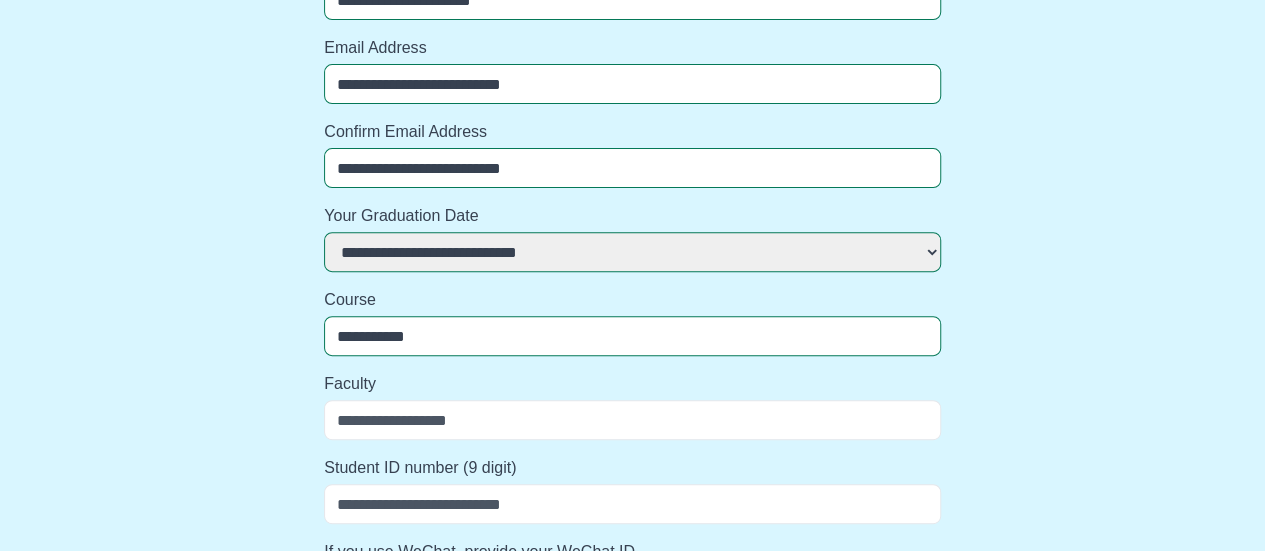 select 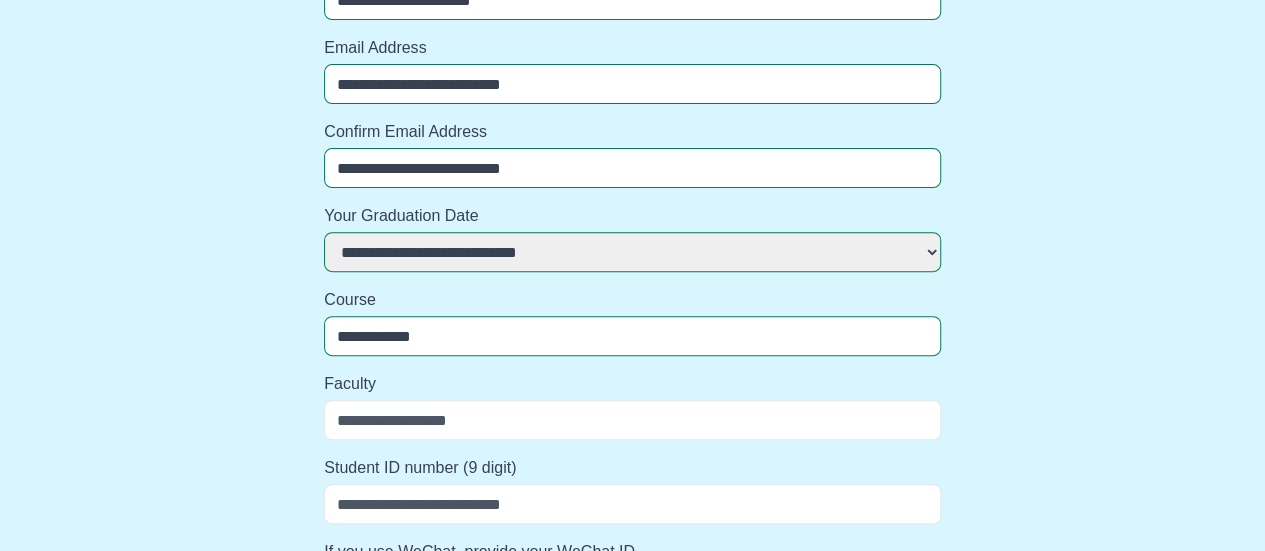 select 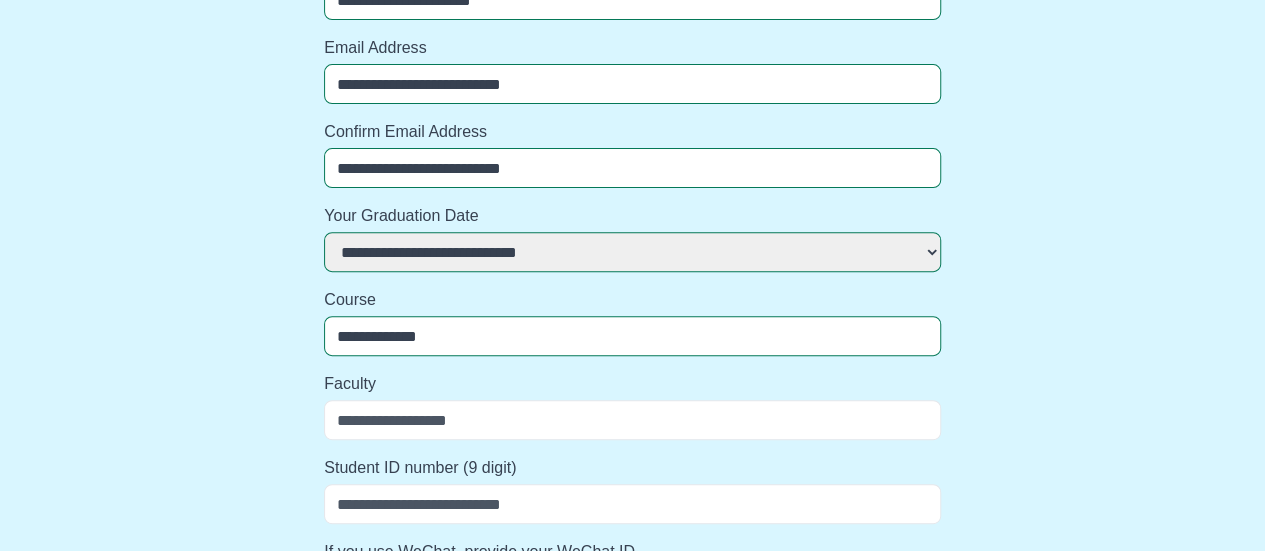 select 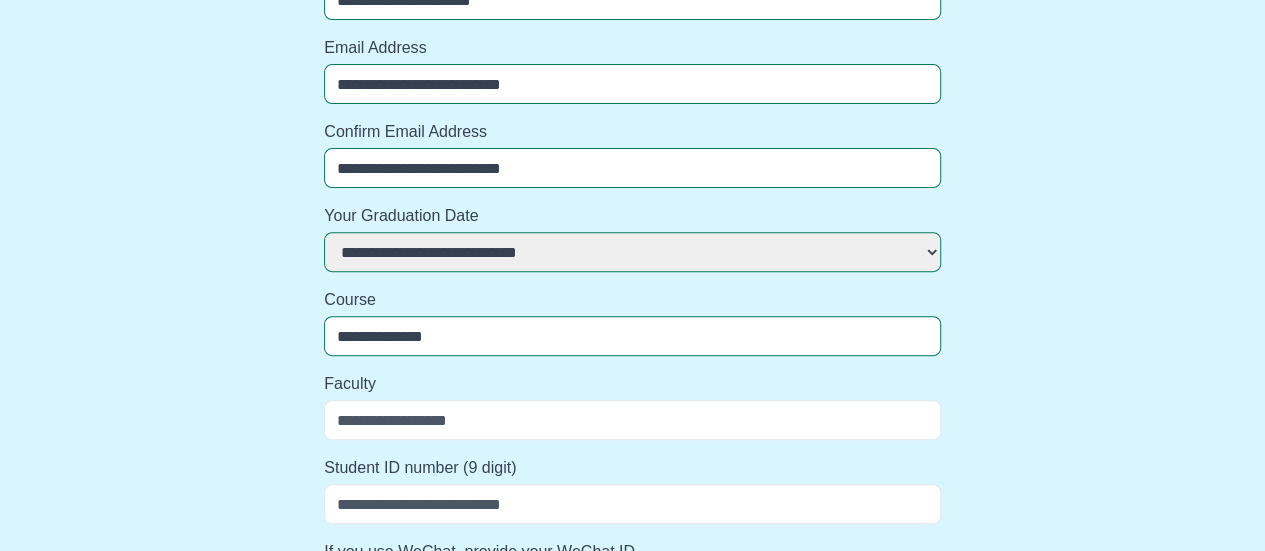 select 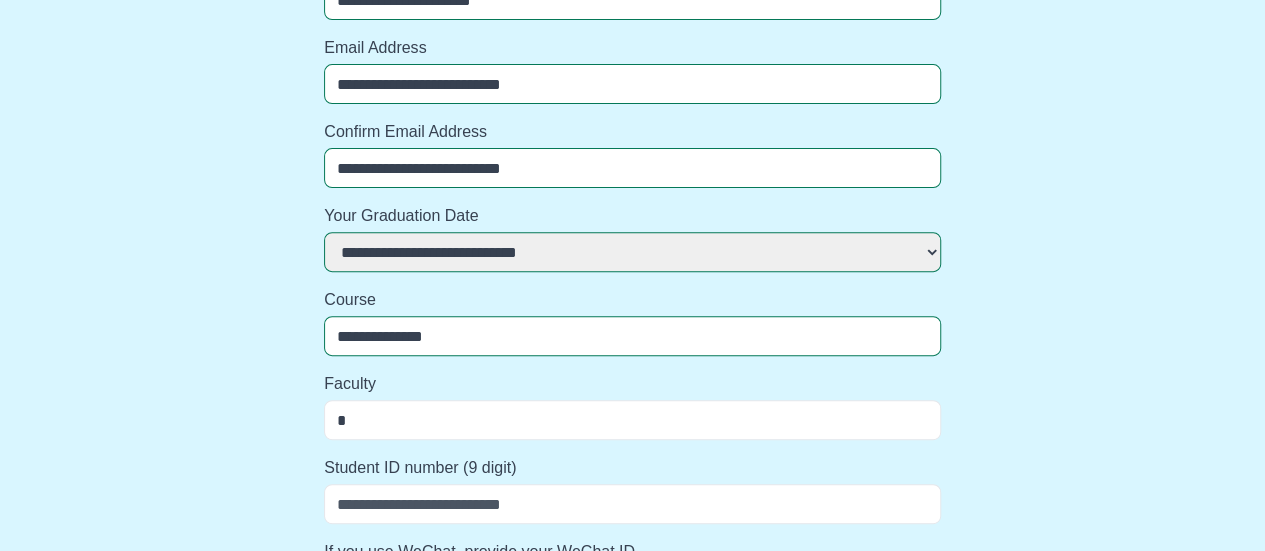 select 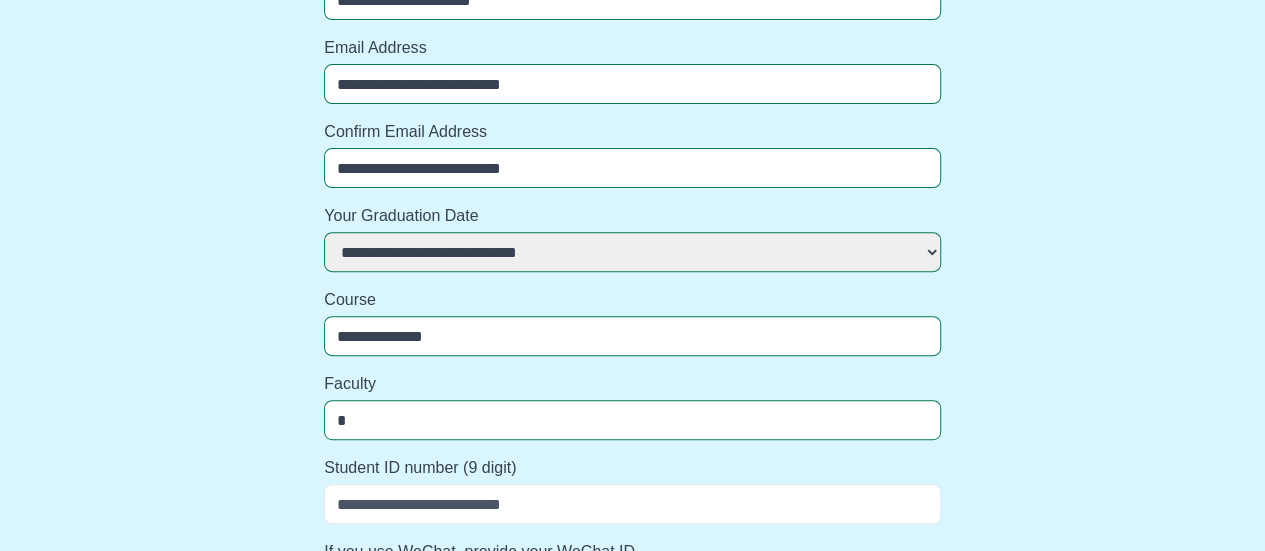 type on "**" 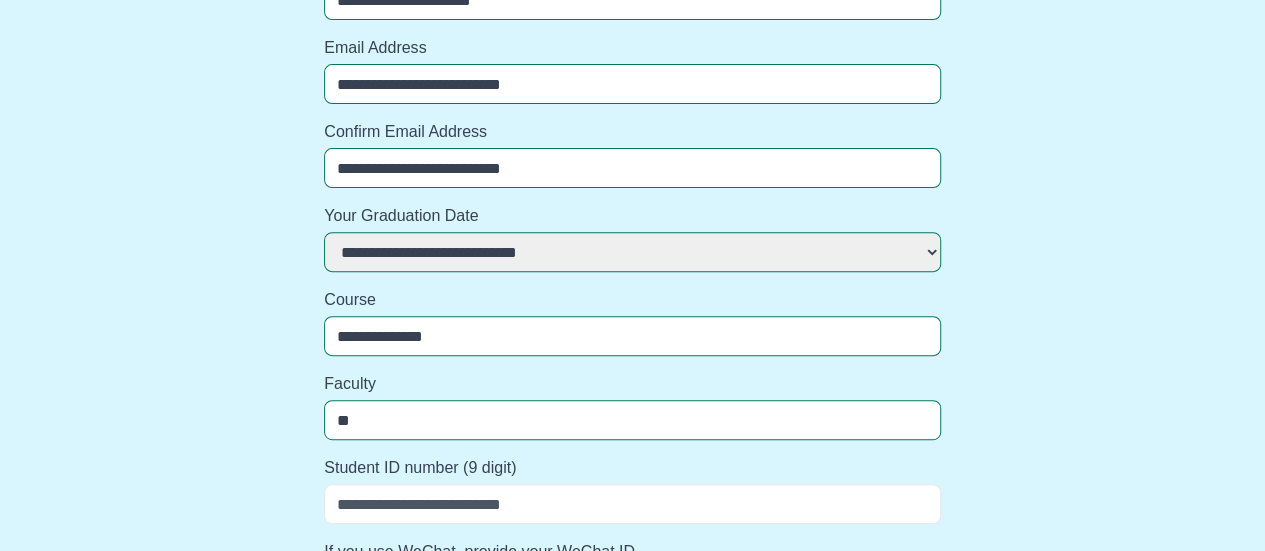 select 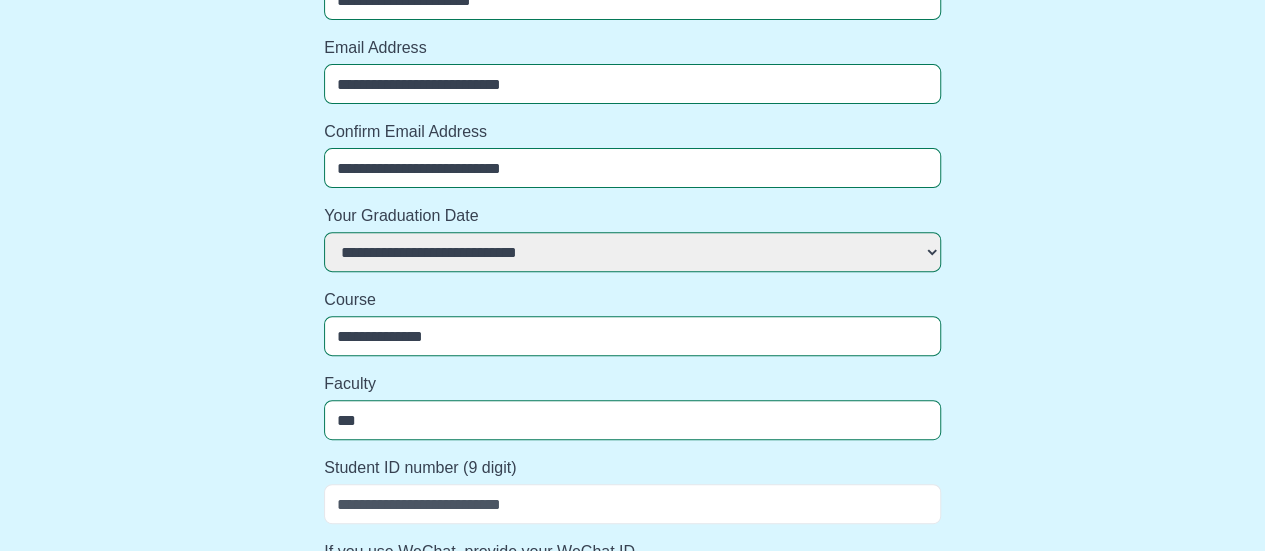 select 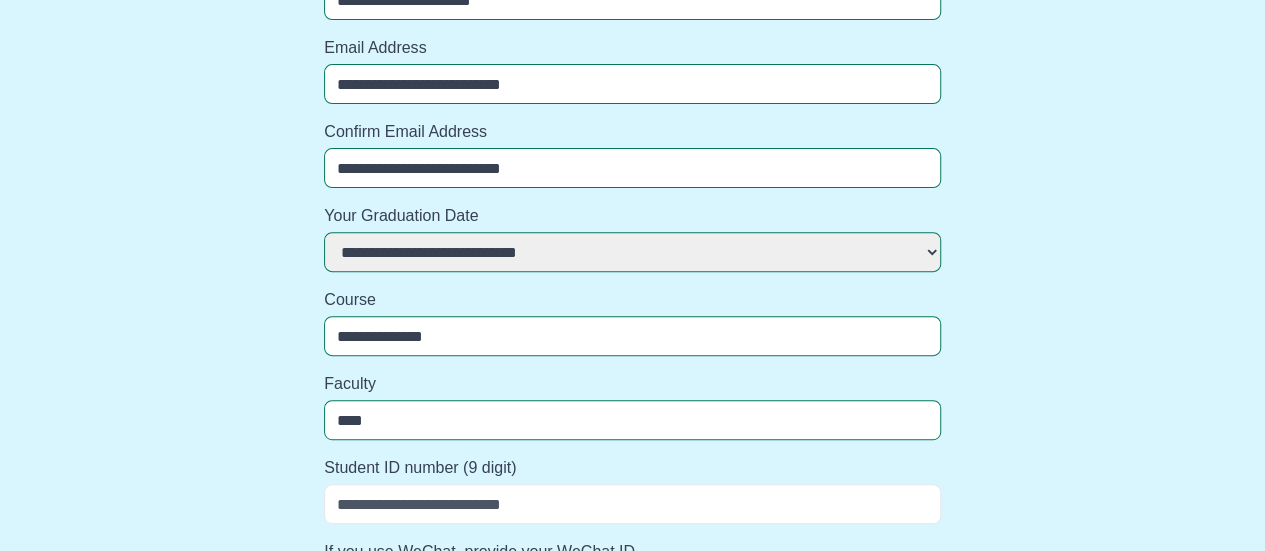 select 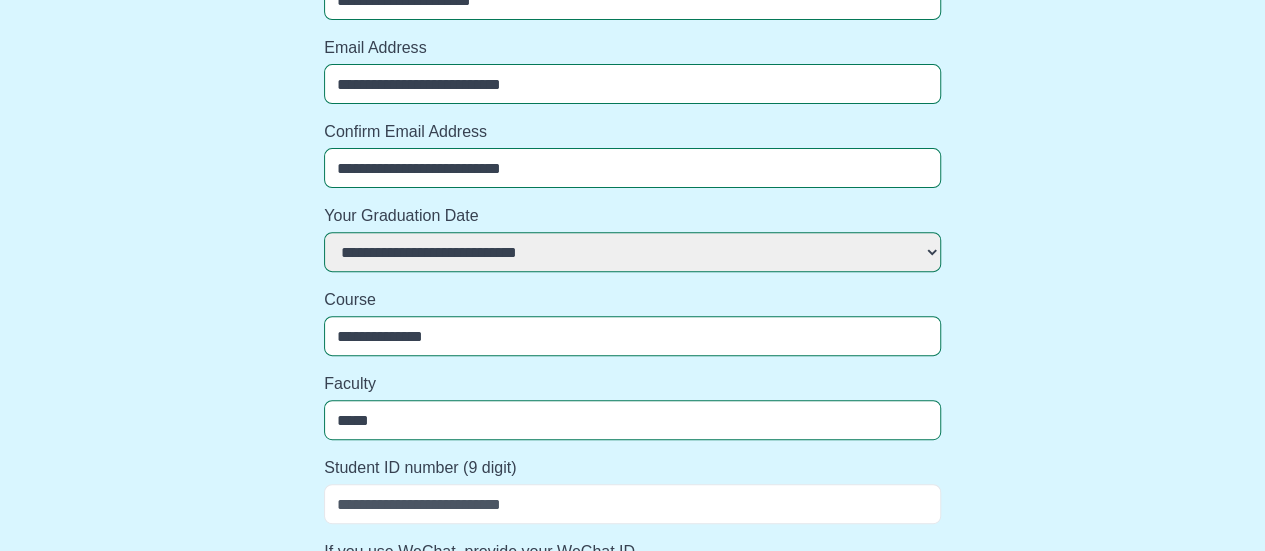 select 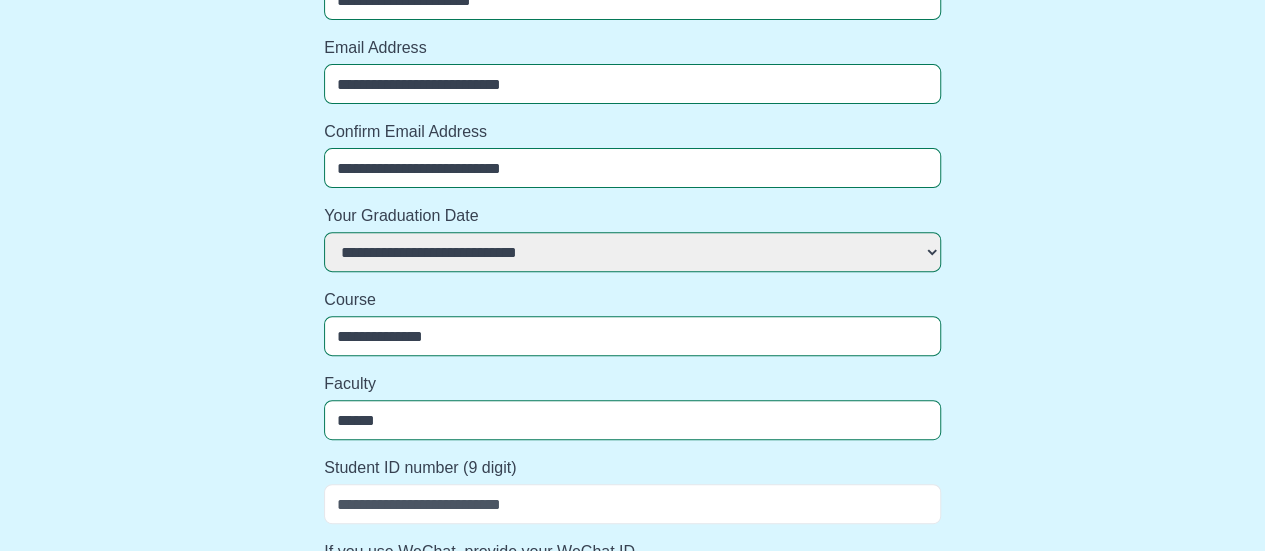 select 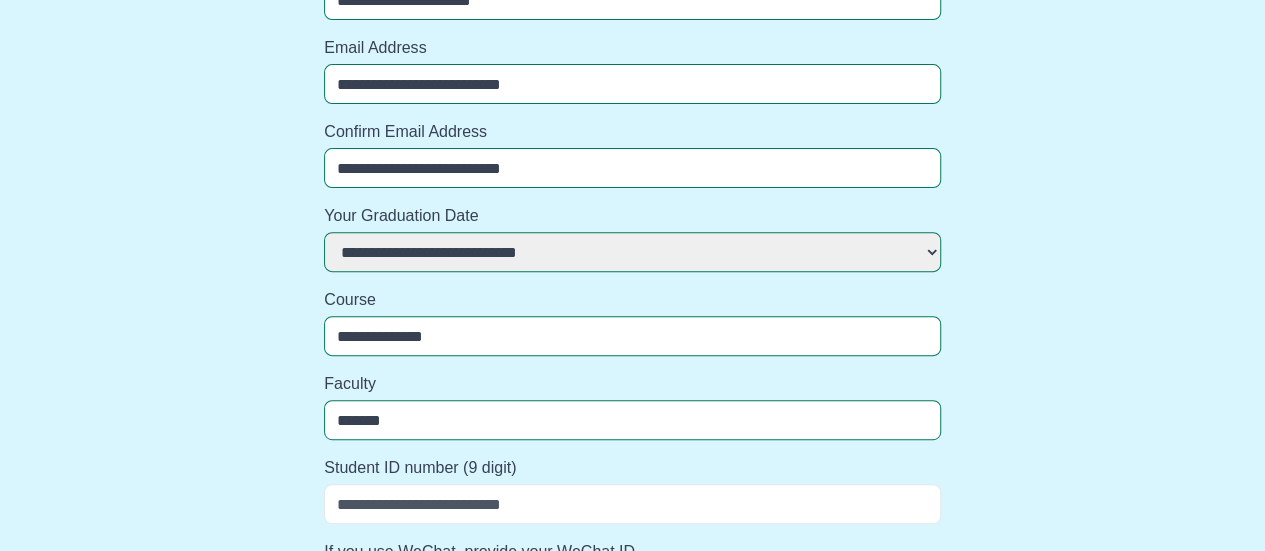 select 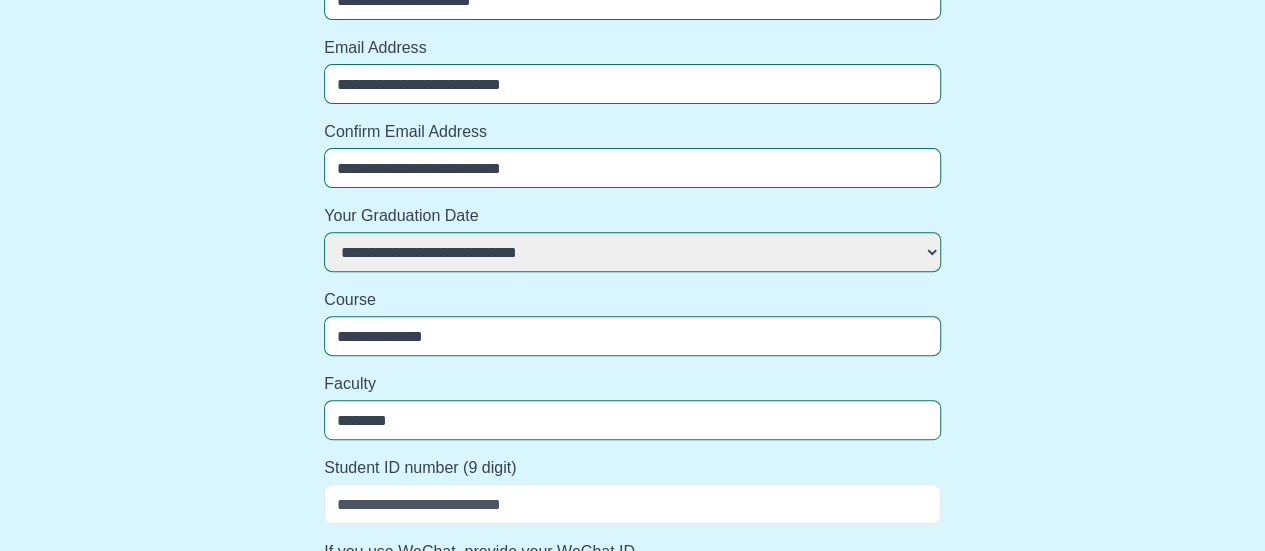 select 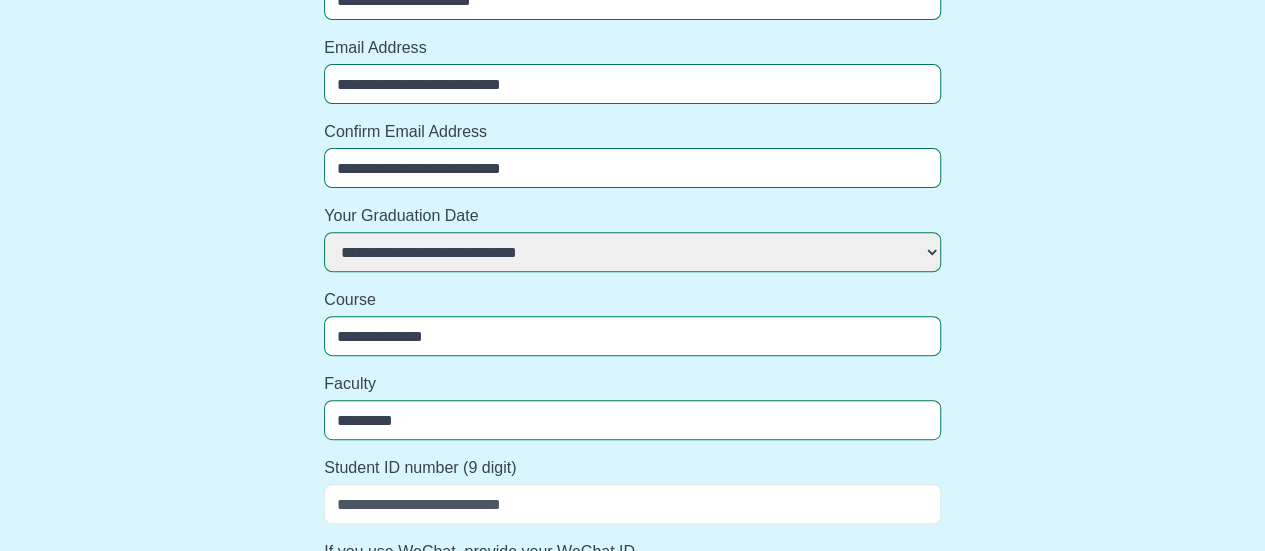 select 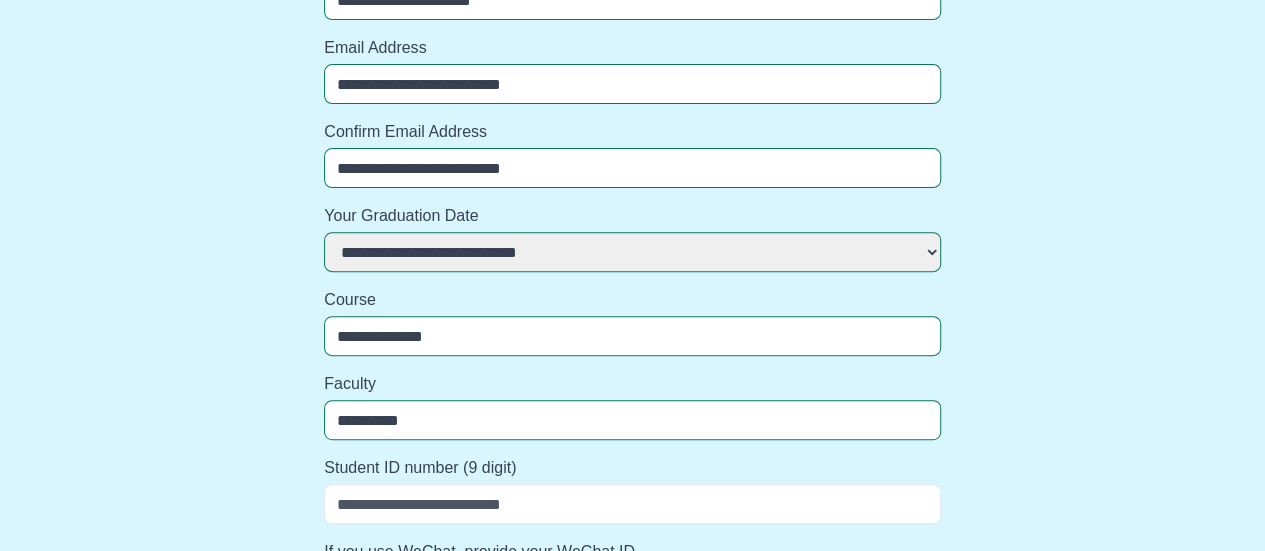 select 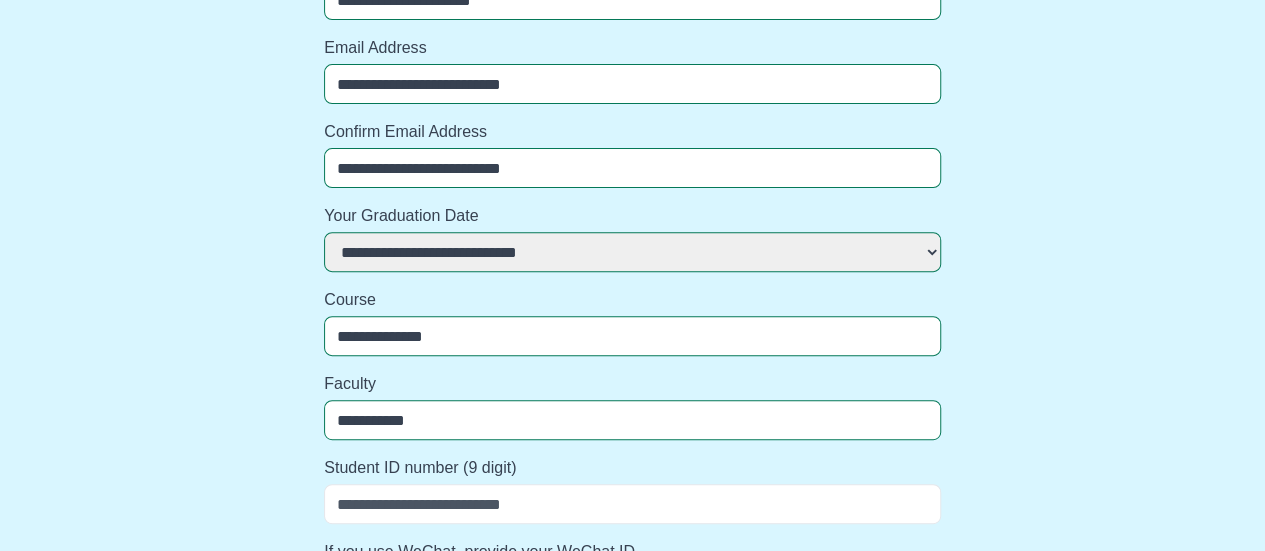 select 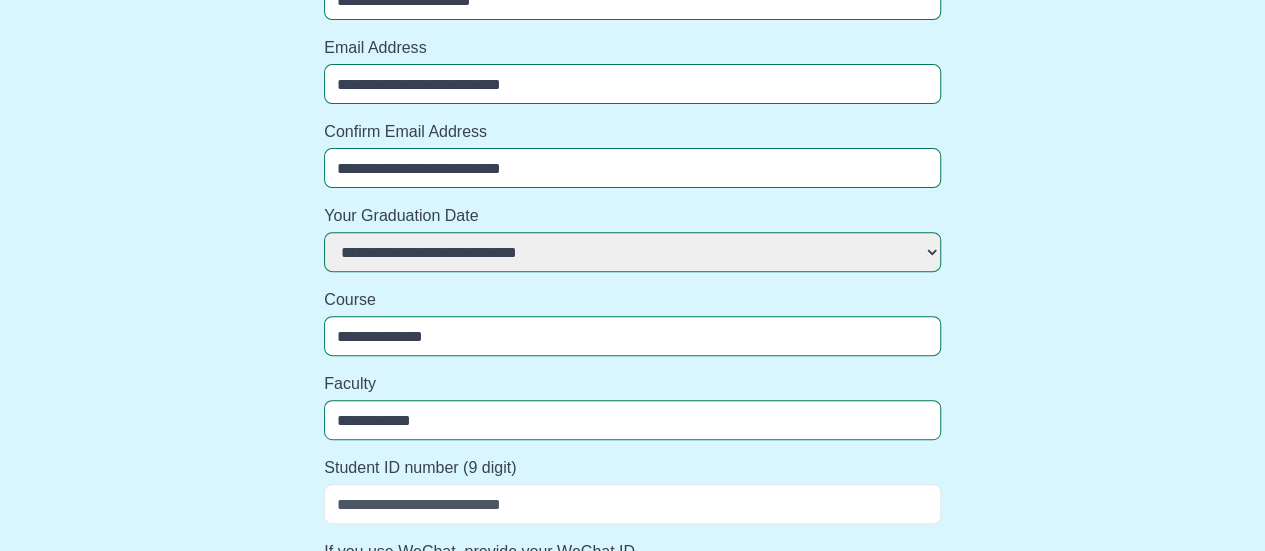 select 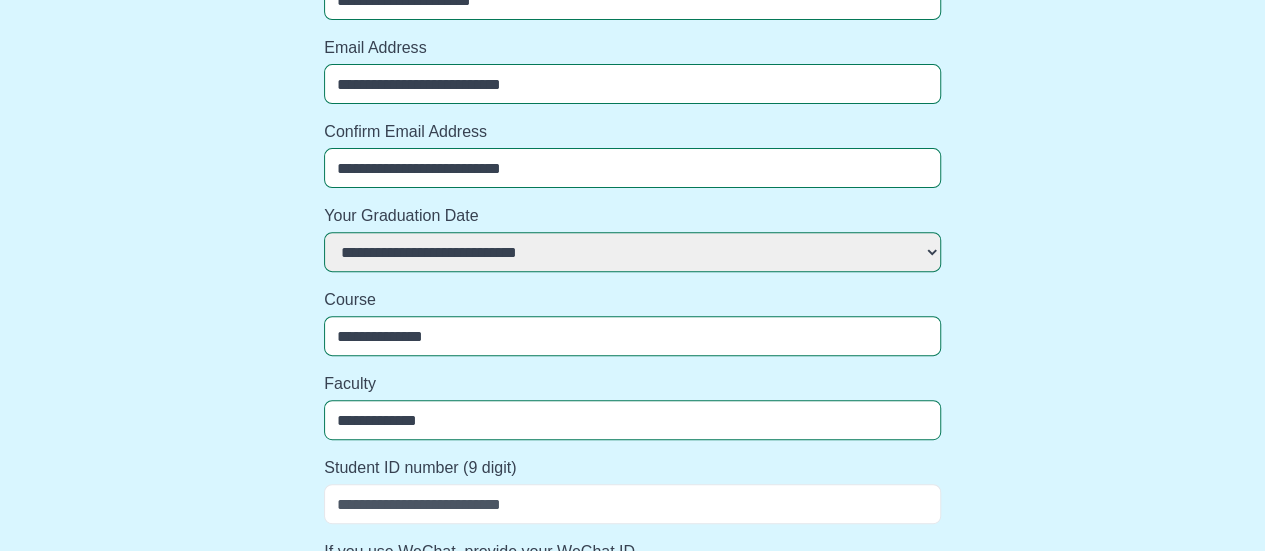select 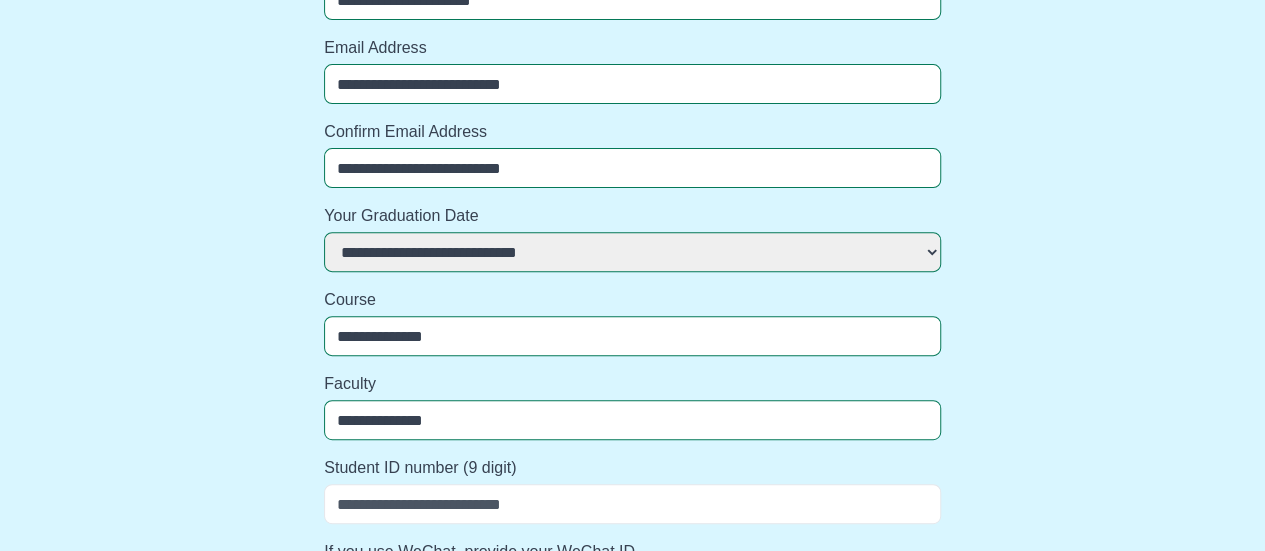 select 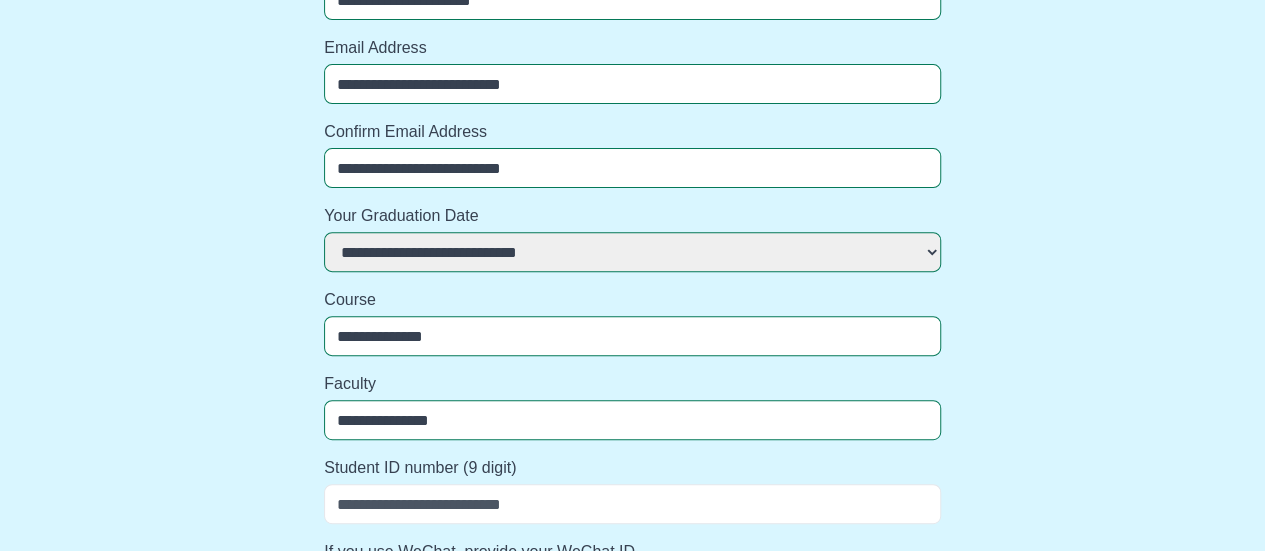 select 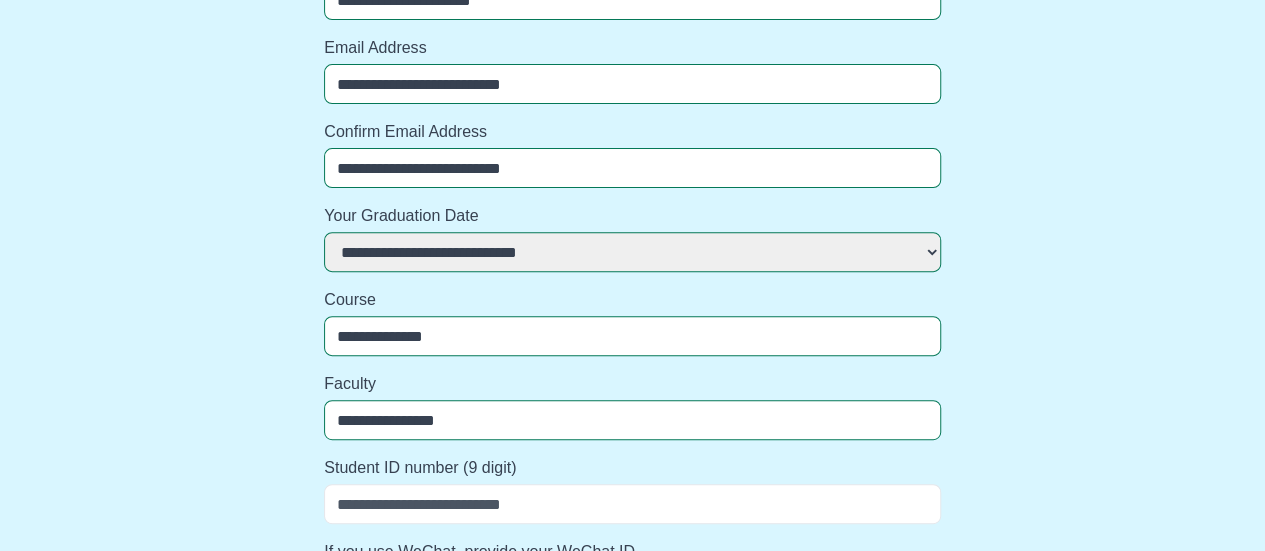 select 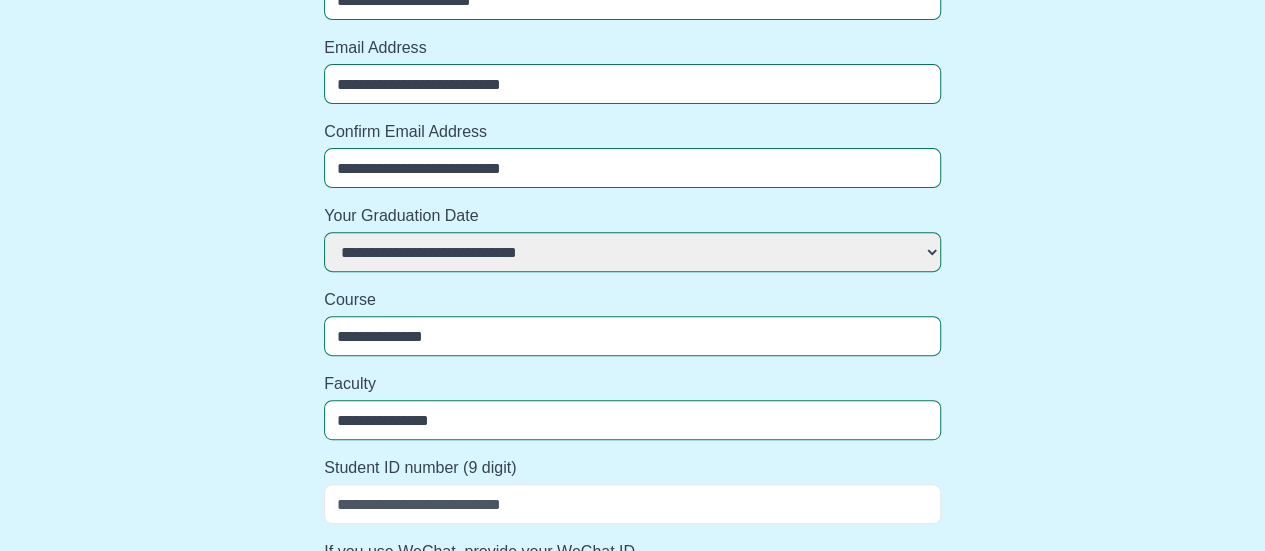 select 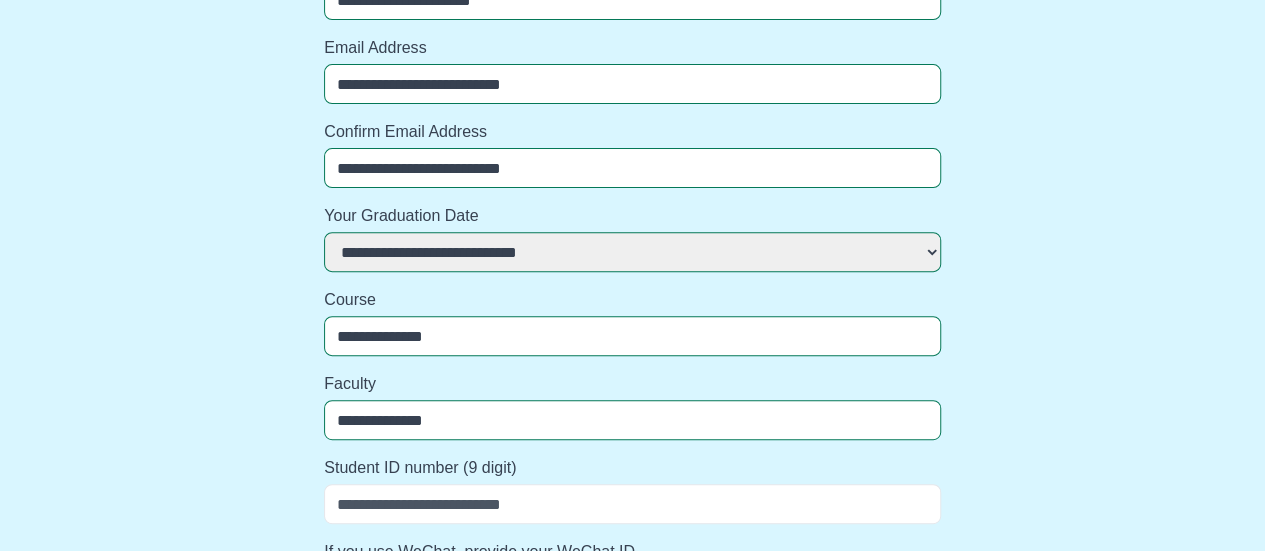 select 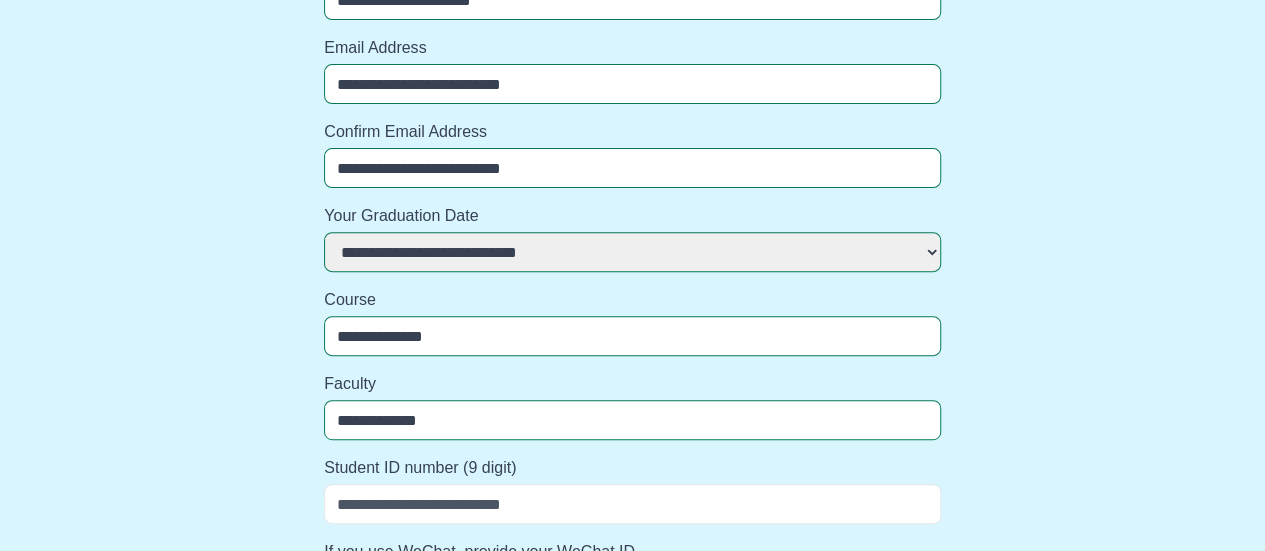 select 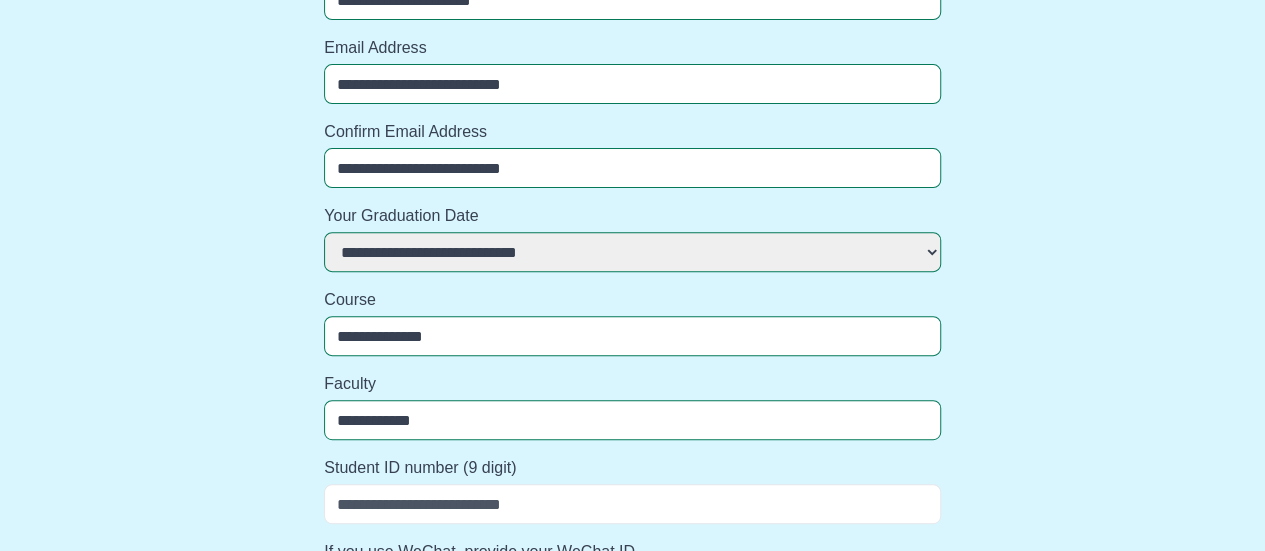select 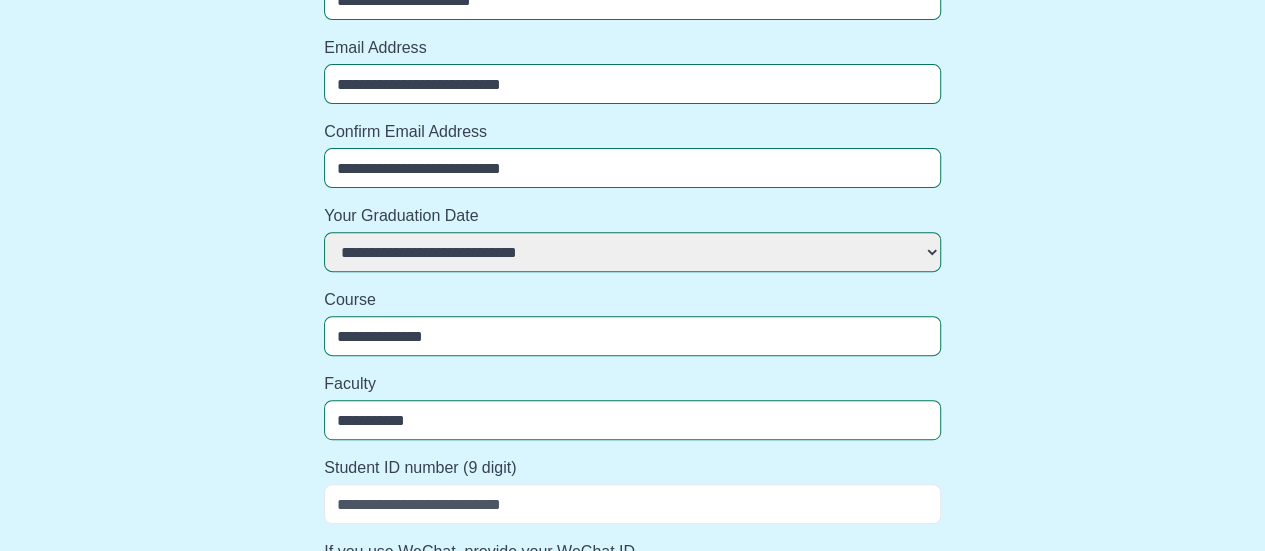 select 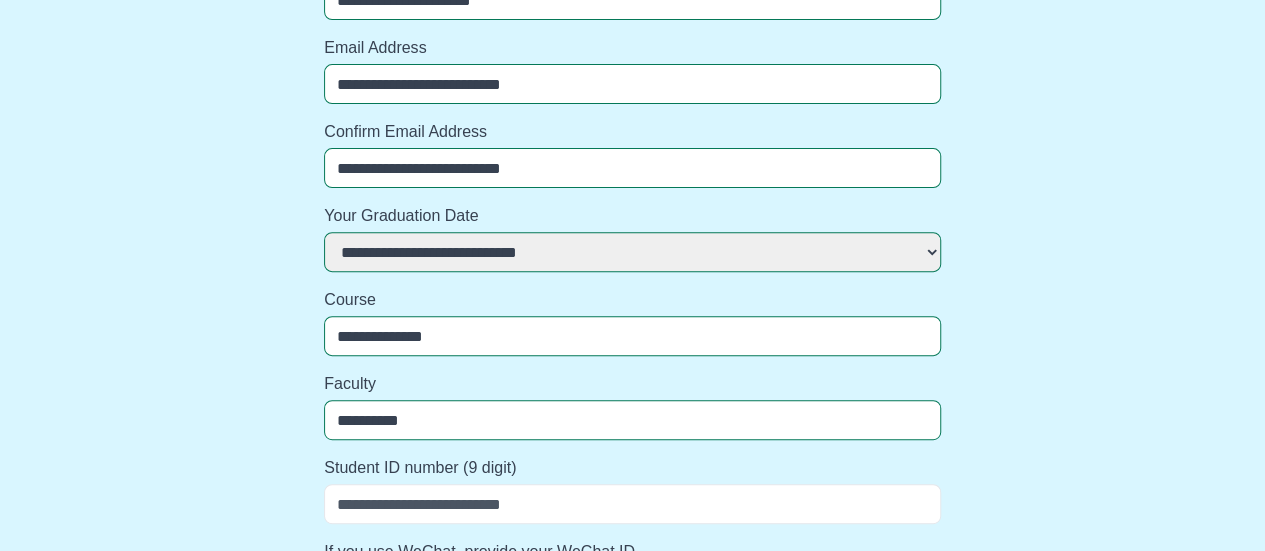 select 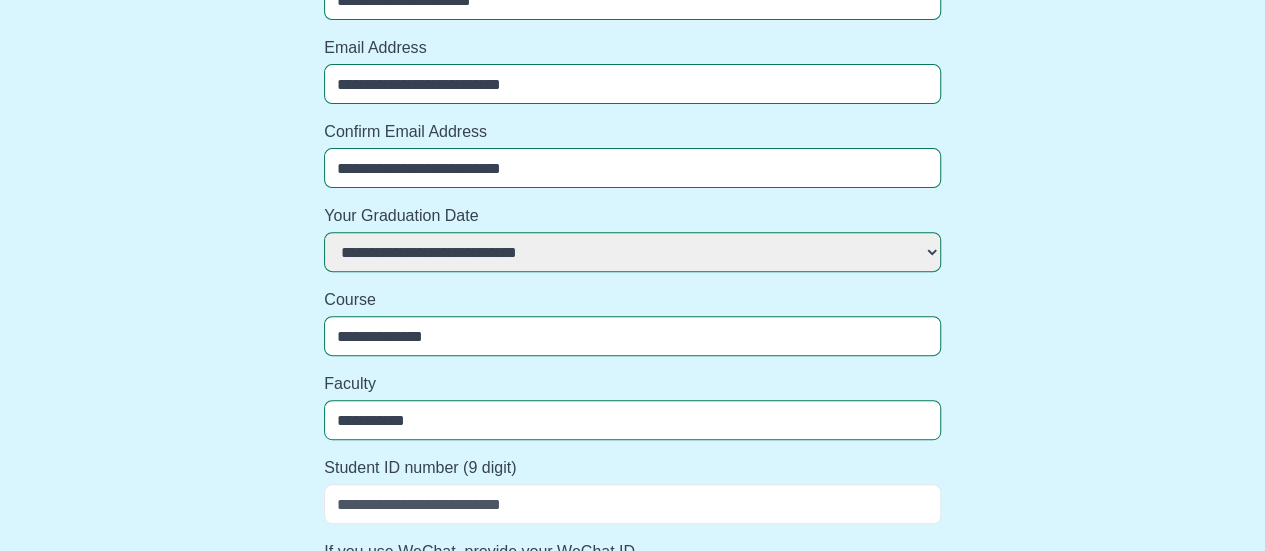 select 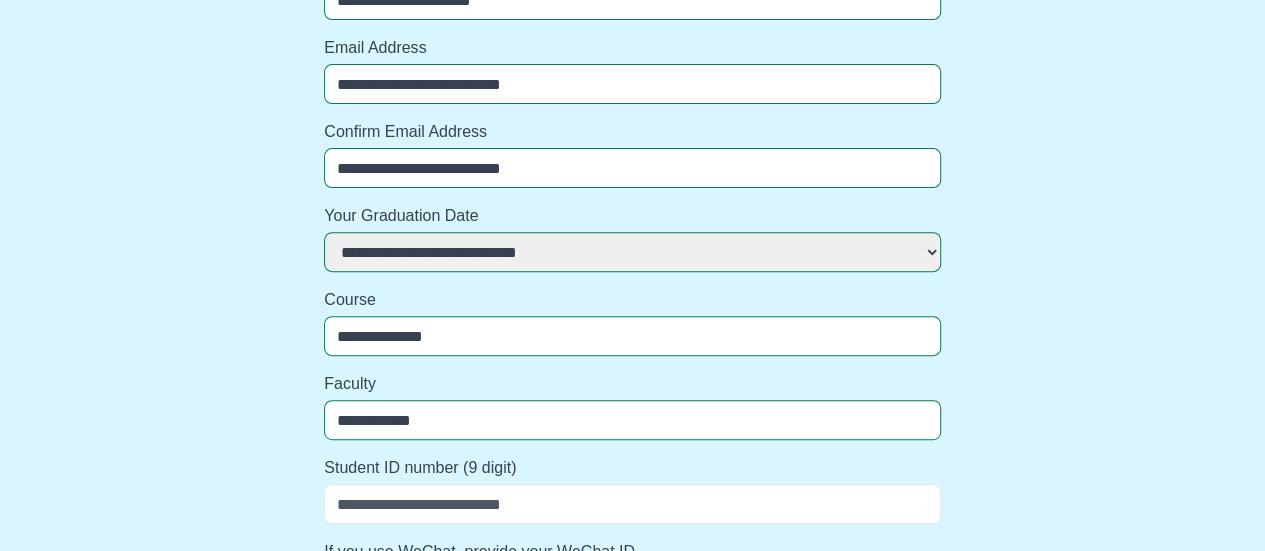 select 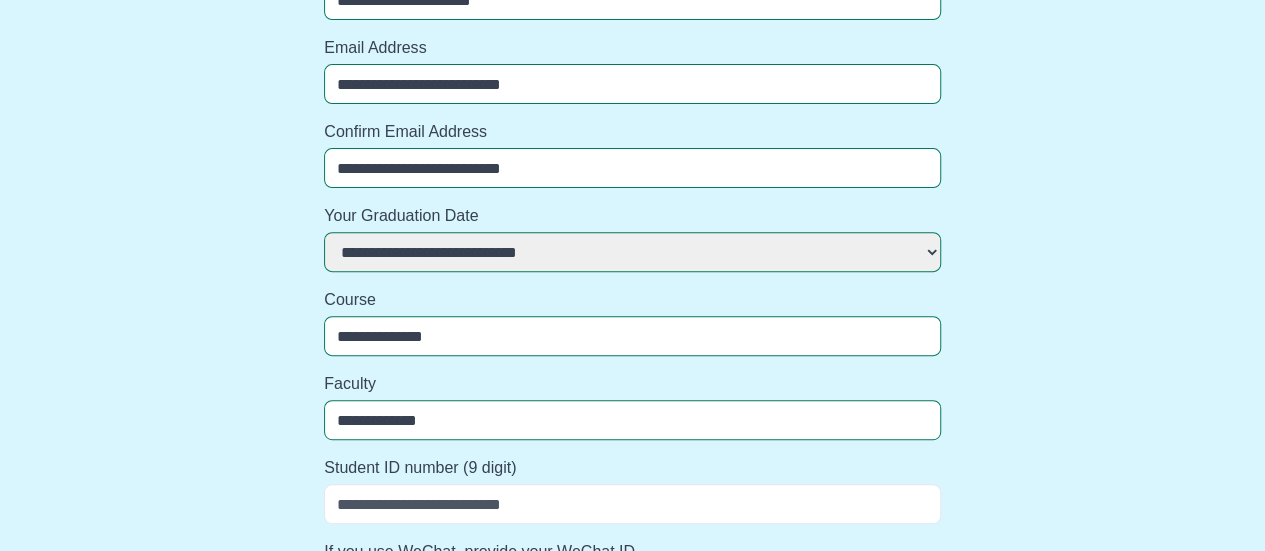 type 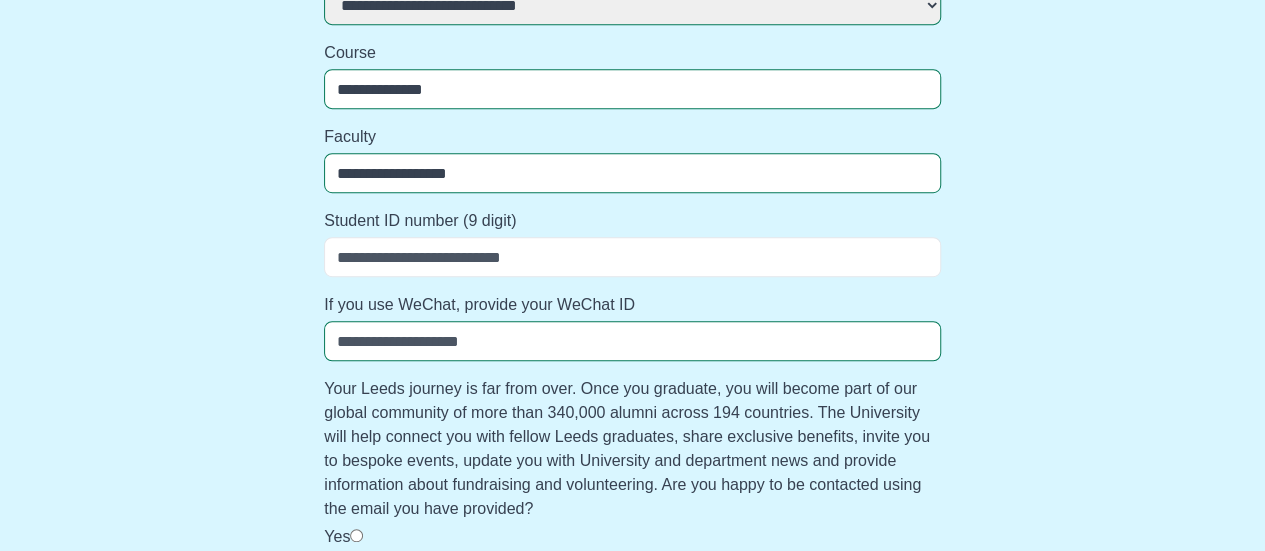 scroll, scrollTop: 494, scrollLeft: 0, axis: vertical 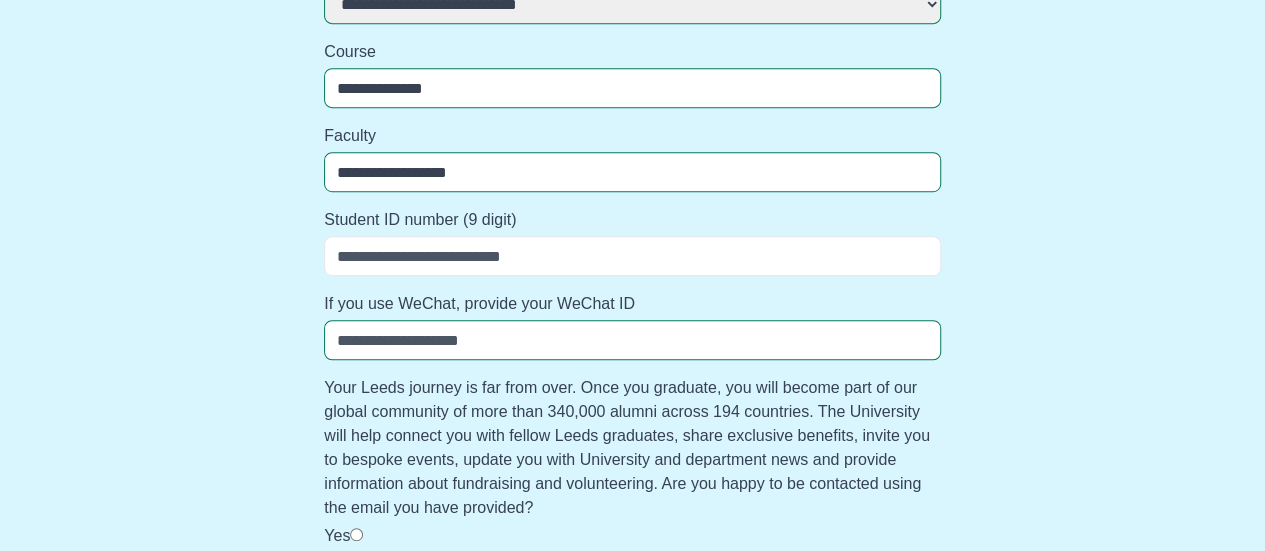click on "Student ID number (9 digit)" at bounding box center [632, 256] 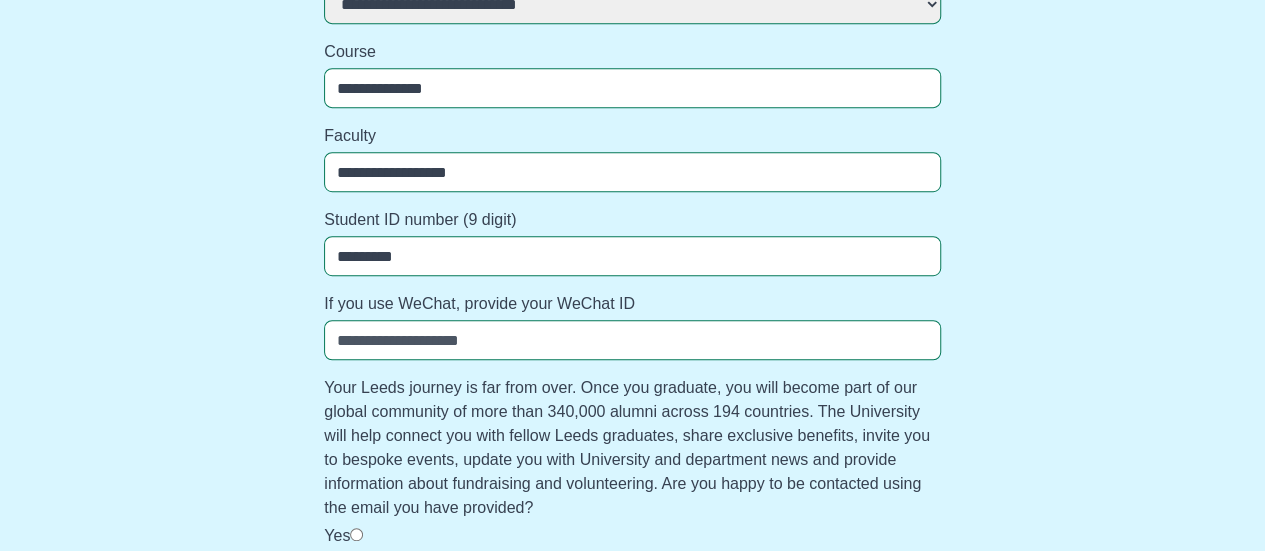 scroll, scrollTop: 826, scrollLeft: 0, axis: vertical 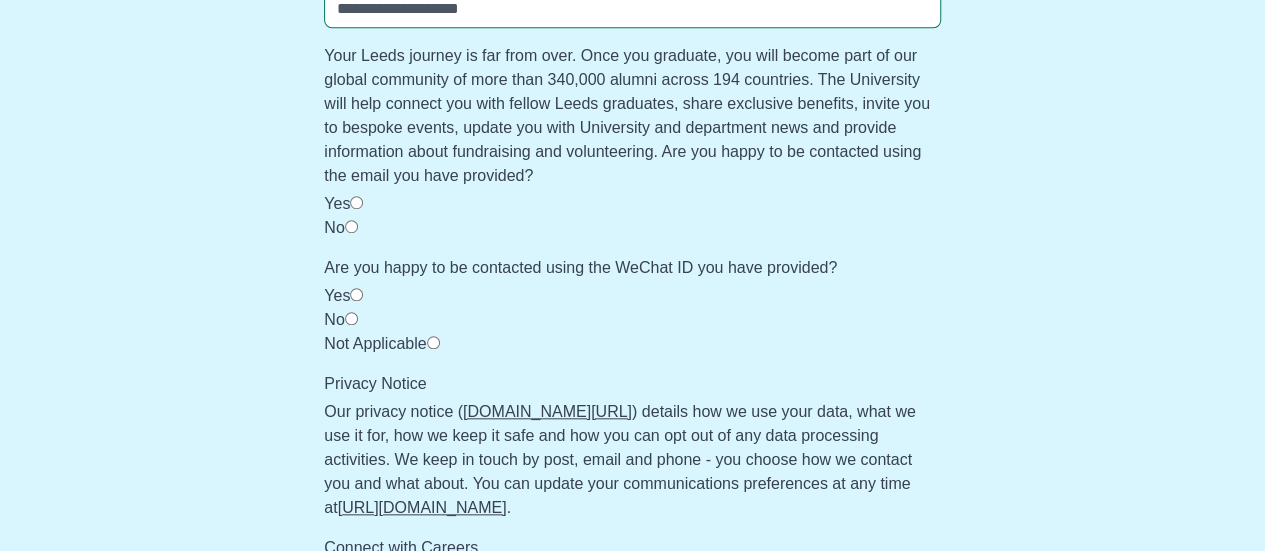 click on "No" at bounding box center (632, 320) 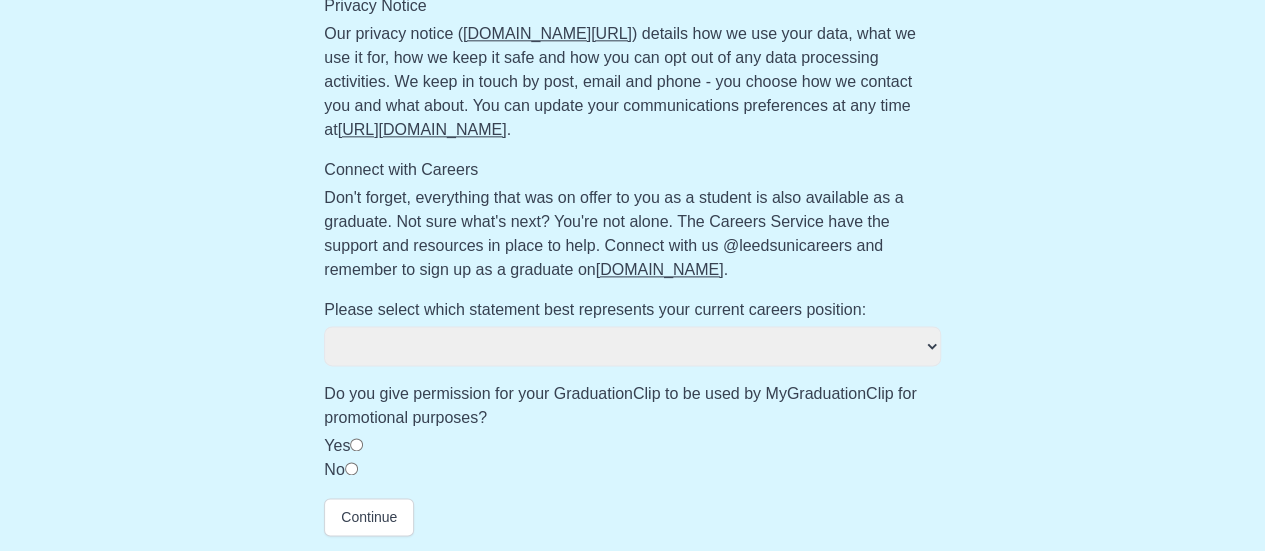 scroll, scrollTop: 1203, scrollLeft: 0, axis: vertical 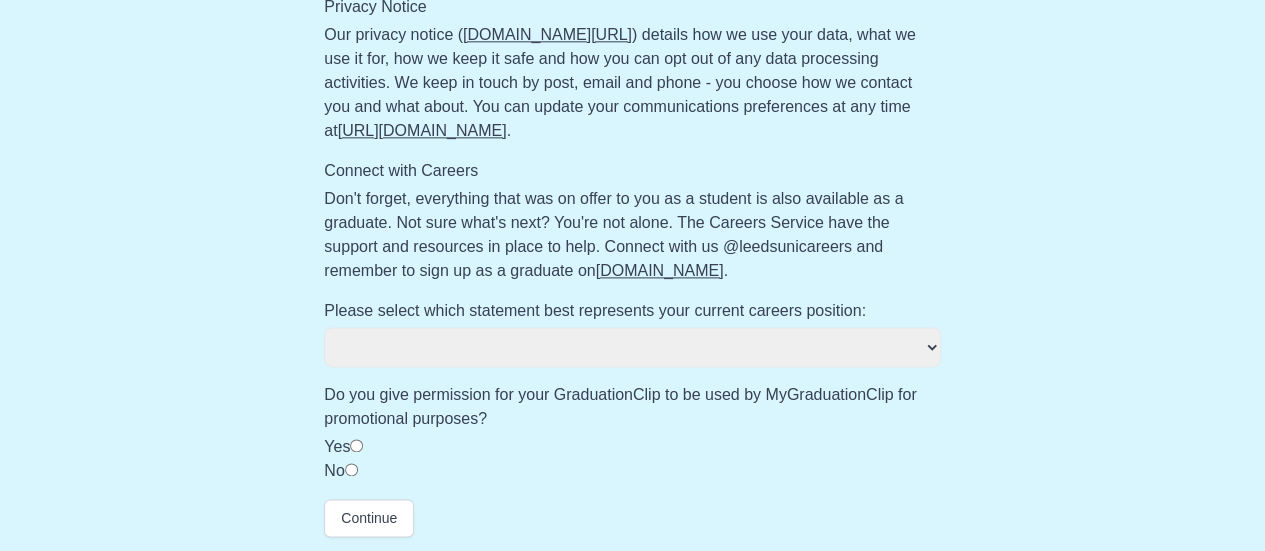 drag, startPoint x: 447, startPoint y: 346, endPoint x: 432, endPoint y: 346, distance: 15 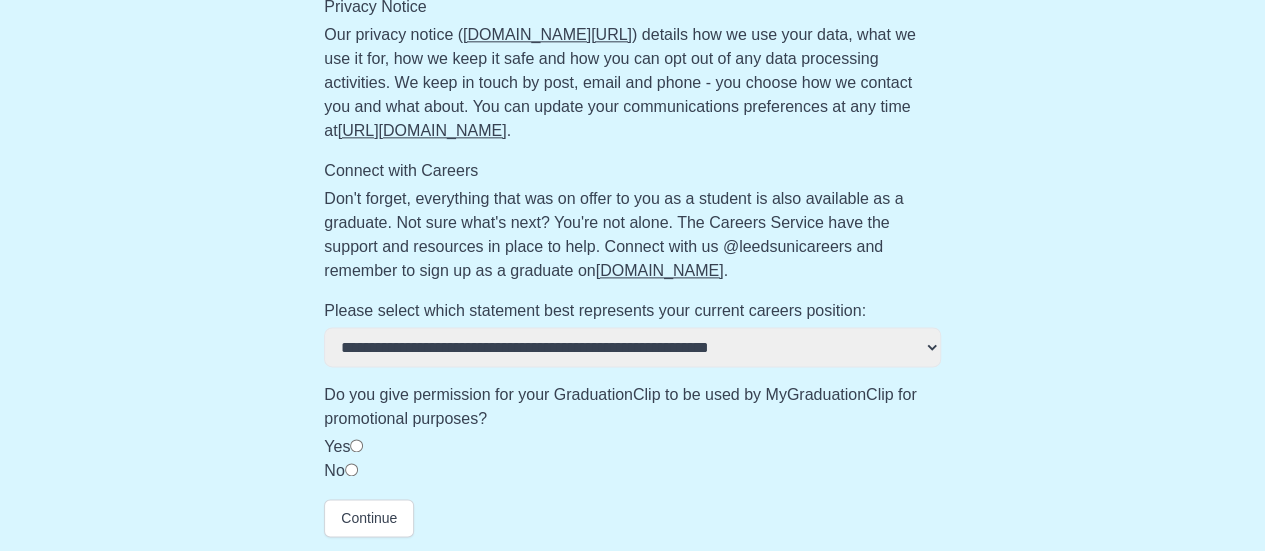 click on "**********" at bounding box center (632, 347) 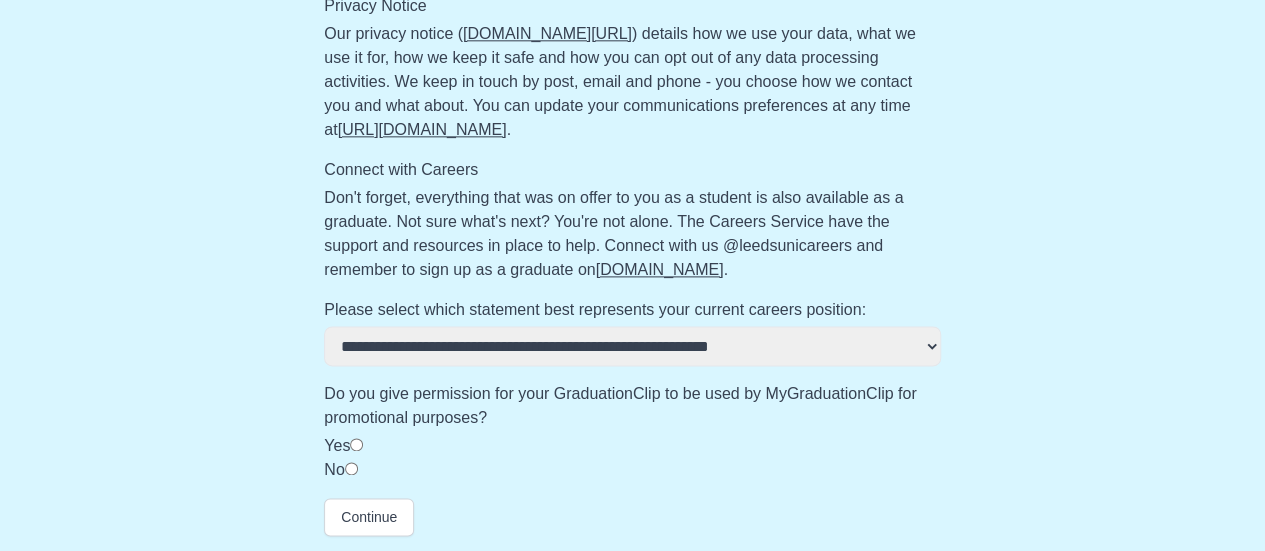 click on "No" at bounding box center [632, 470] 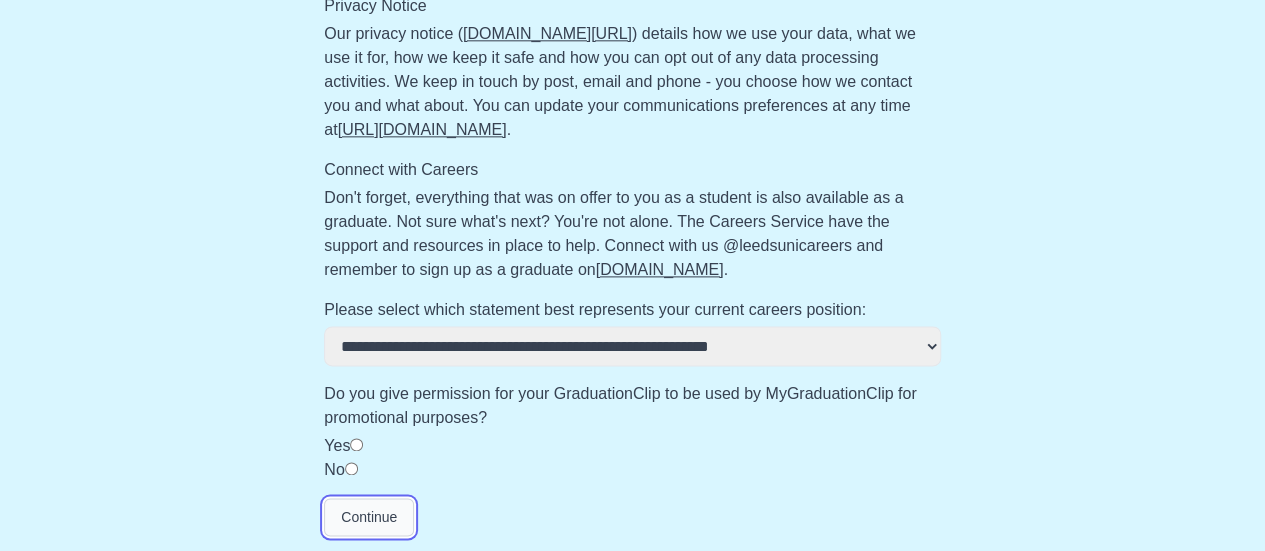 click on "Continue" at bounding box center (369, 517) 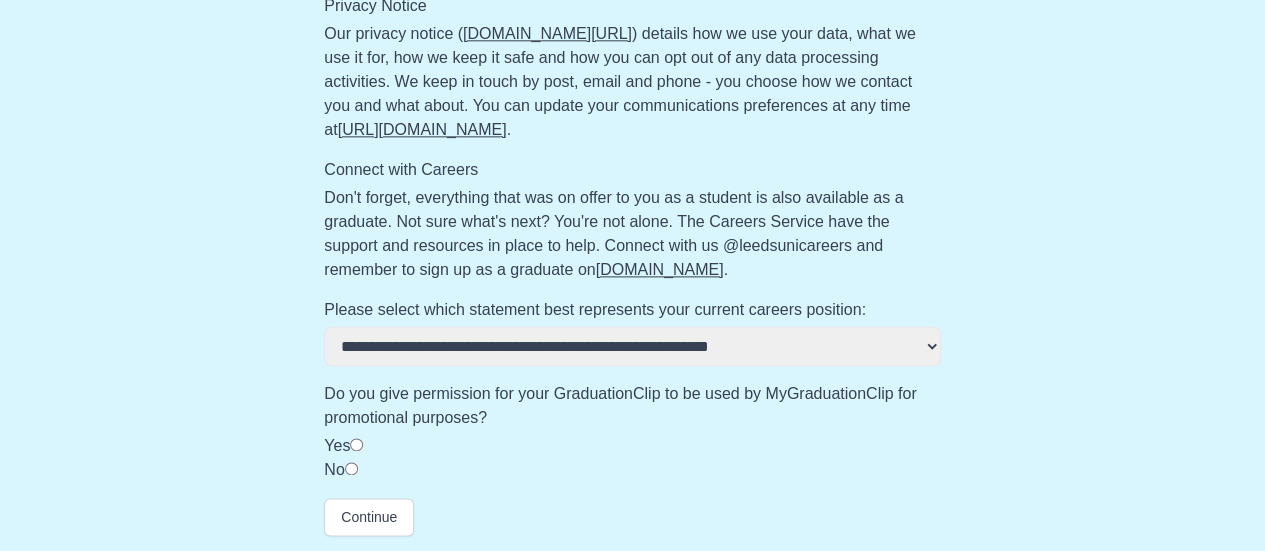 scroll, scrollTop: 10, scrollLeft: 0, axis: vertical 